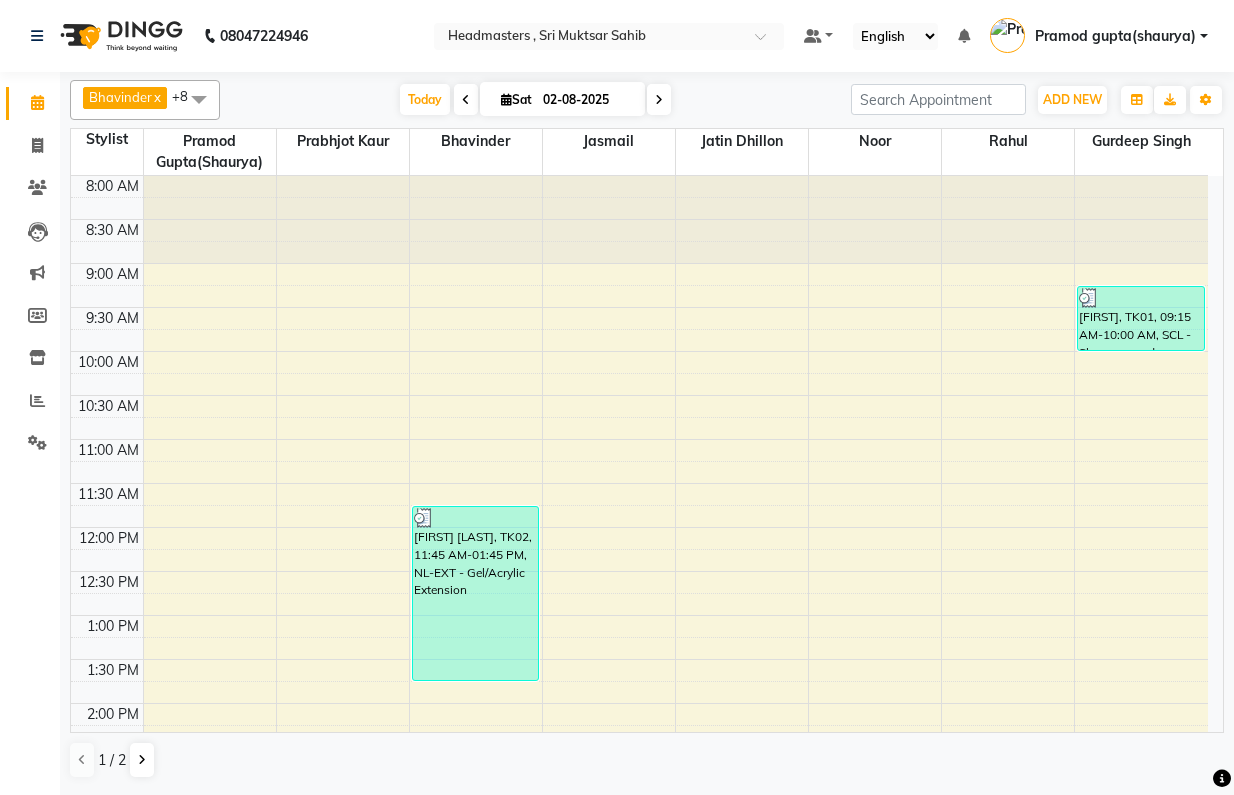 scroll, scrollTop: 0, scrollLeft: 0, axis: both 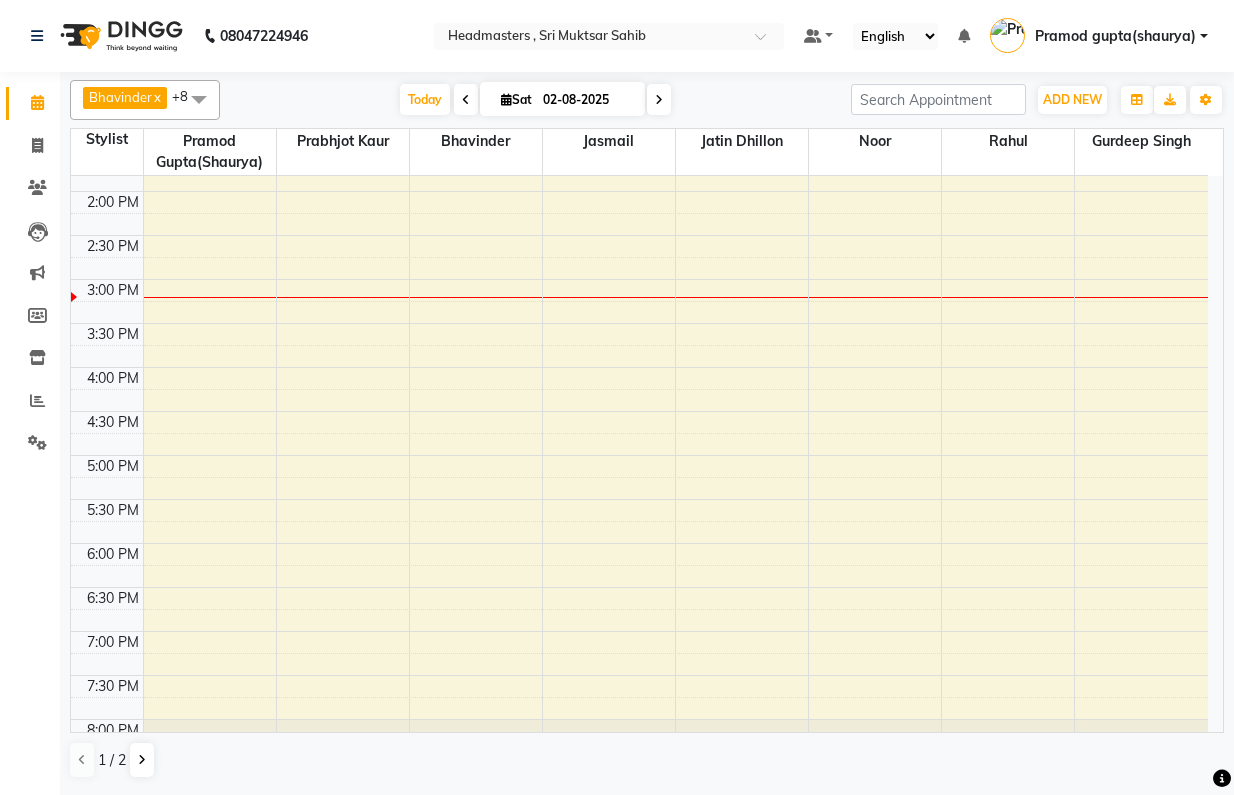 click on "8:00 AM 8:30 AM 9:00 AM 9:30 AM 10:00 AM 10:30 AM 11:00 AM 11:30 AM 12:00 PM 12:30 PM 1:00 PM 1:30 PM 2:00 PM 2:30 PM 3:00 PM 3:30 PM 4:00 PM 4:30 PM 5:00 PM 5:30 PM 6:00 PM 6:30 PM 7:00 PM 7:30 PM 8:00 PM 8:30 PM [FIRST] [LAST], TK02, 11:45 AM-01:45 PM, NL-EXT - Gel/Acrylic Extension [FIRST], TK01, 09:15 AM-10:00 AM, SCL - Shampoo and conditioner (with natural dry)" at bounding box center [639, 235] 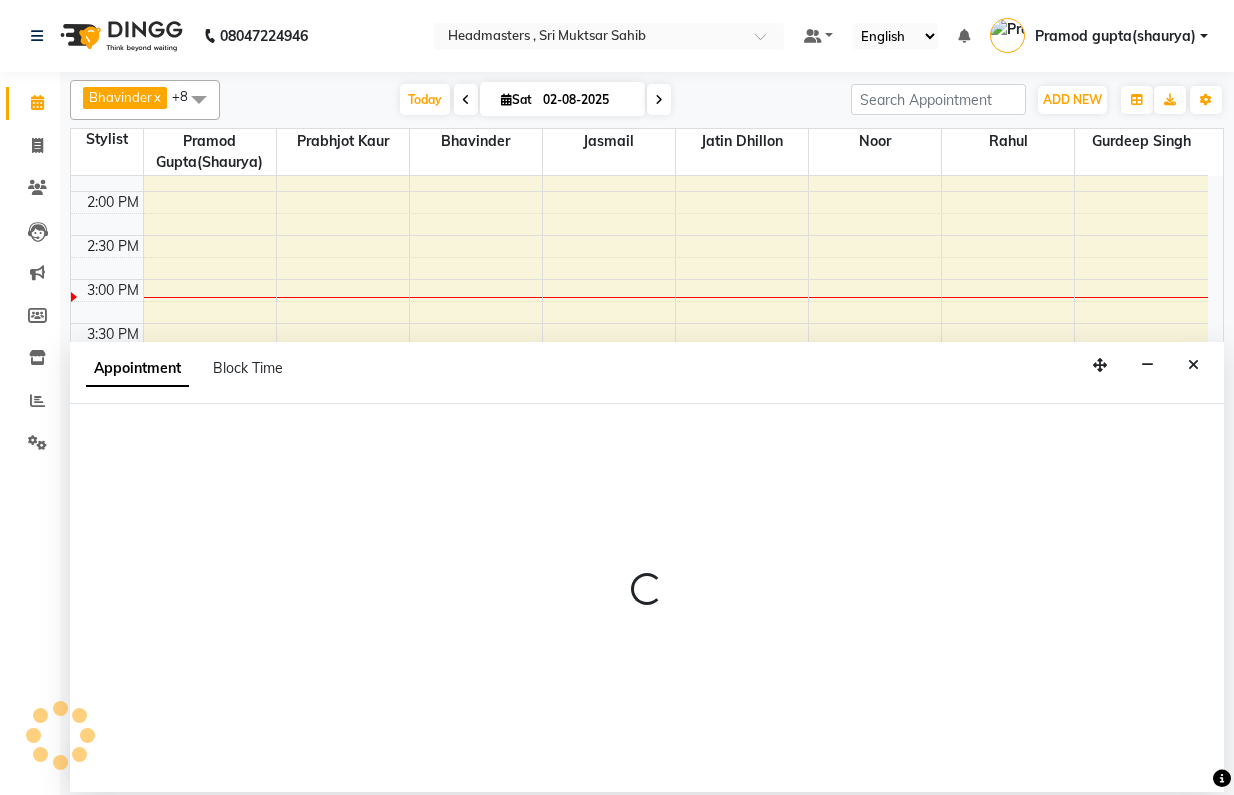 select on "86642" 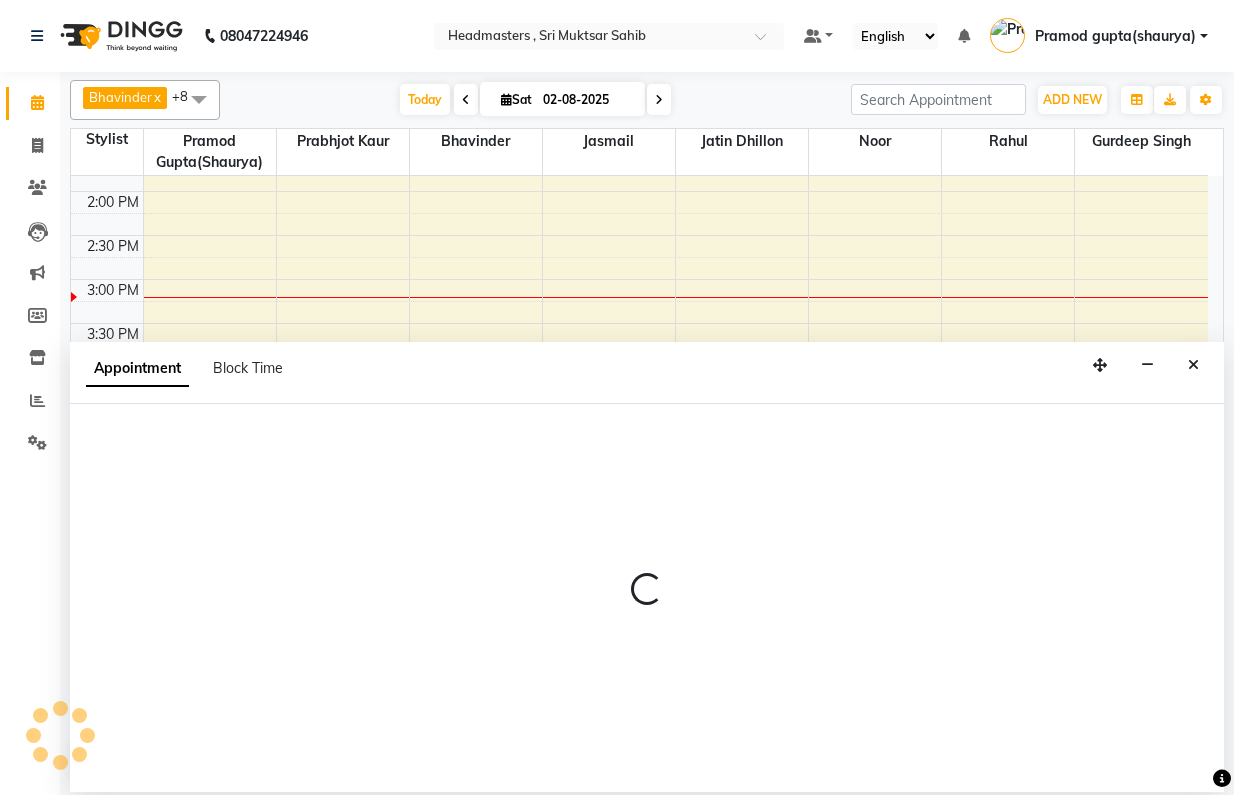 select on "1080" 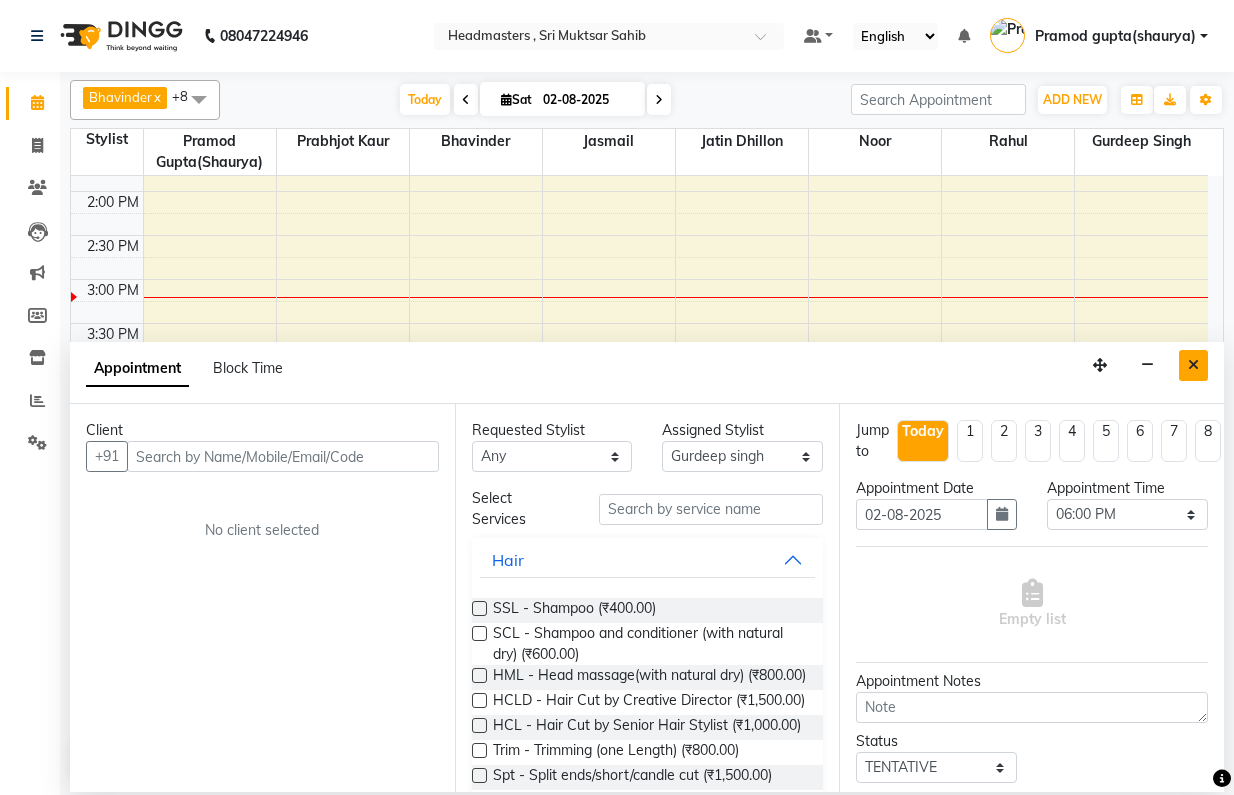 click at bounding box center (1193, 365) 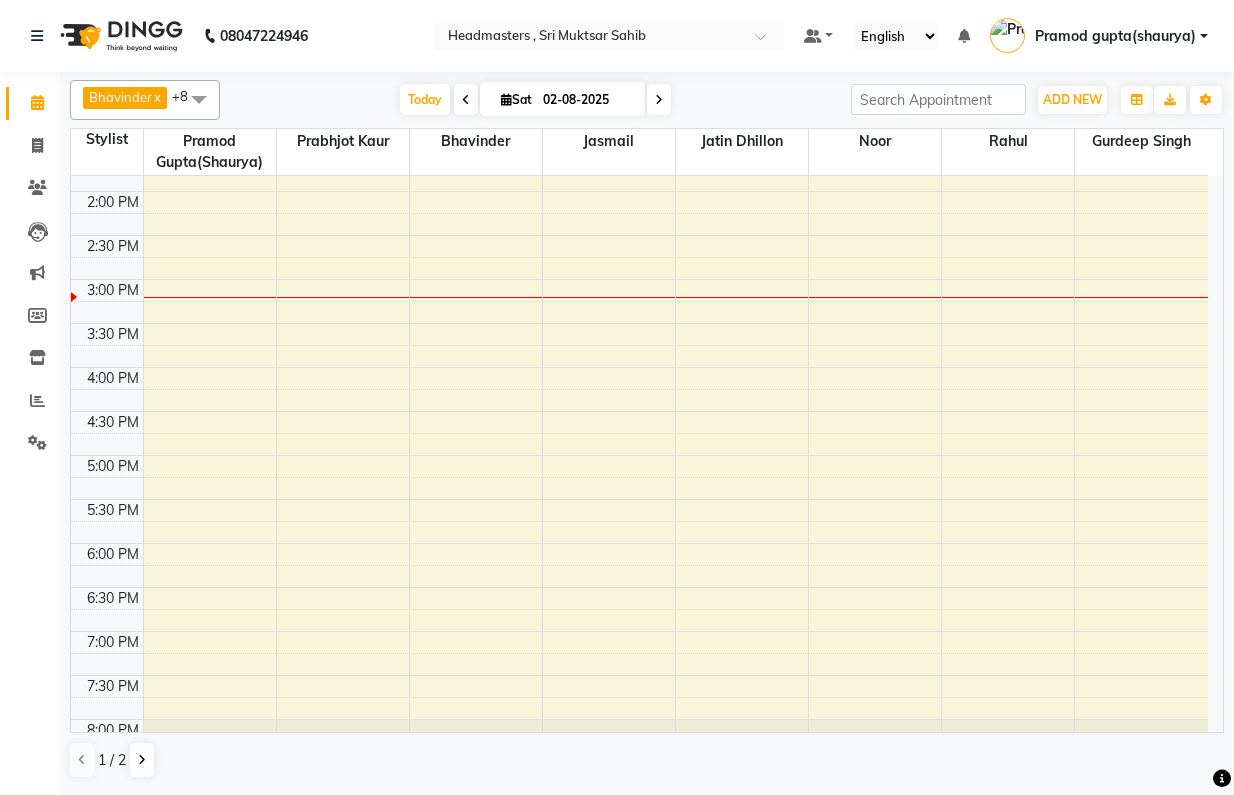 click on "8:00 AM 8:30 AM 9:00 AM 9:30 AM 10:00 AM 10:30 AM 11:00 AM 11:30 AM 12:00 PM 12:30 PM 1:00 PM 1:30 PM 2:00 PM 2:30 PM 3:00 PM 3:30 PM 4:00 PM 4:30 PM 5:00 PM 5:30 PM 6:00 PM 6:30 PM 7:00 PM 7:30 PM 8:00 PM 8:30 PM [FIRST] [LAST], TK02, 11:45 AM-01:45 PM, NL-EXT - Gel/Acrylic Extension [FIRST], TK01, 09:15 AM-10:00 AM, SCL - Shampoo and conditioner (with natural dry)" at bounding box center (639, 235) 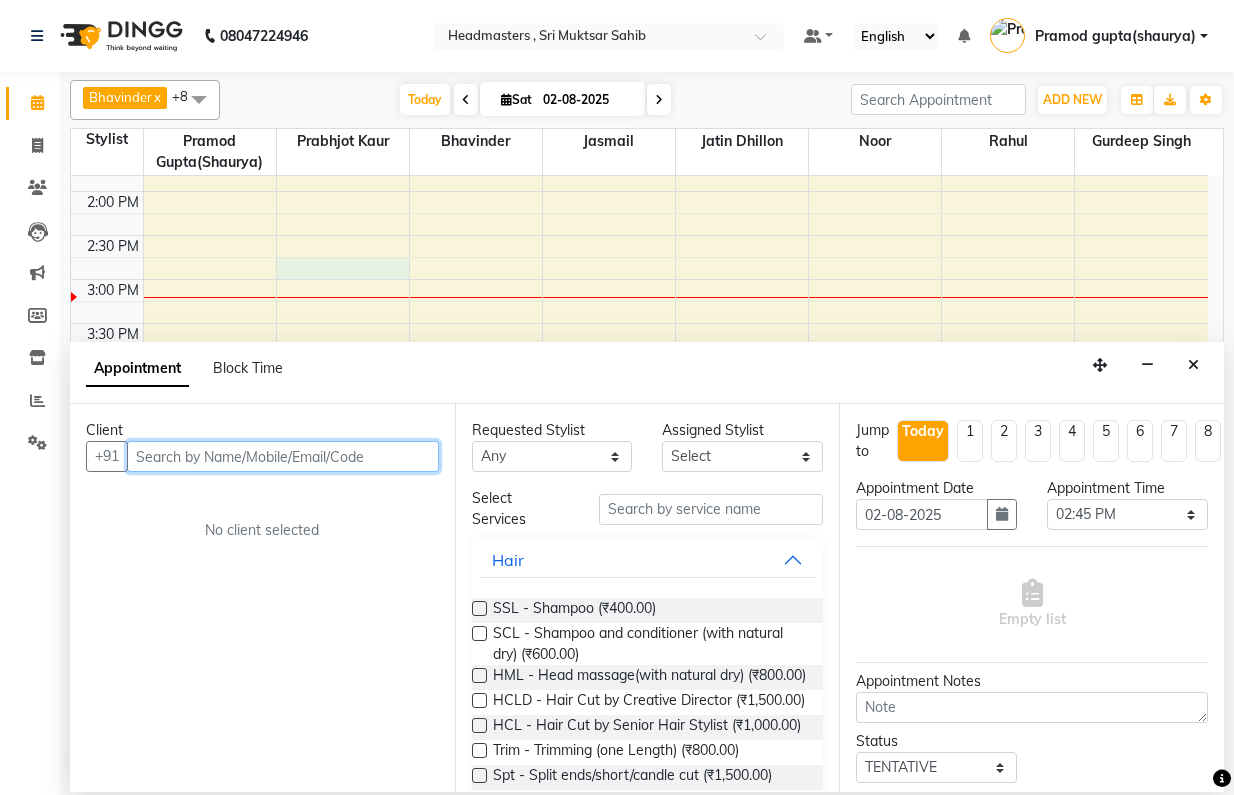 paste on "[PHONE]" 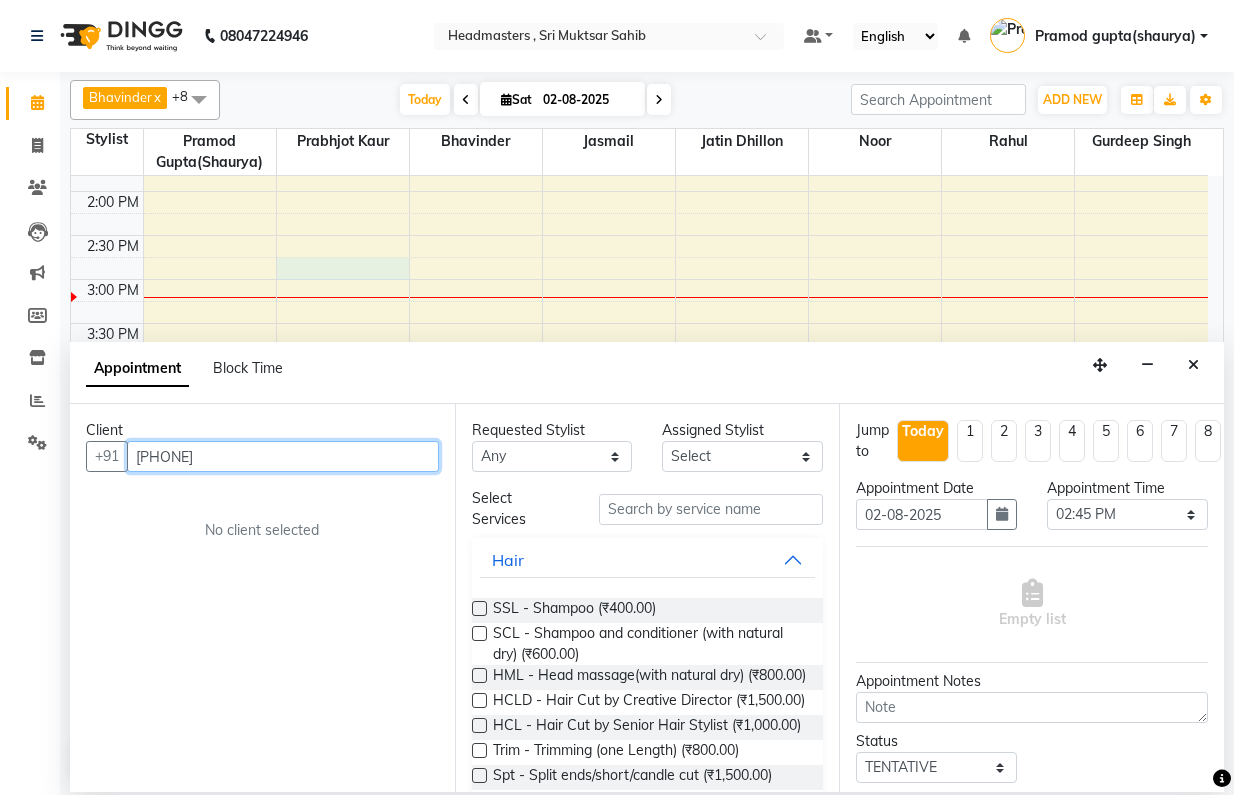 type on "[PHONE]" 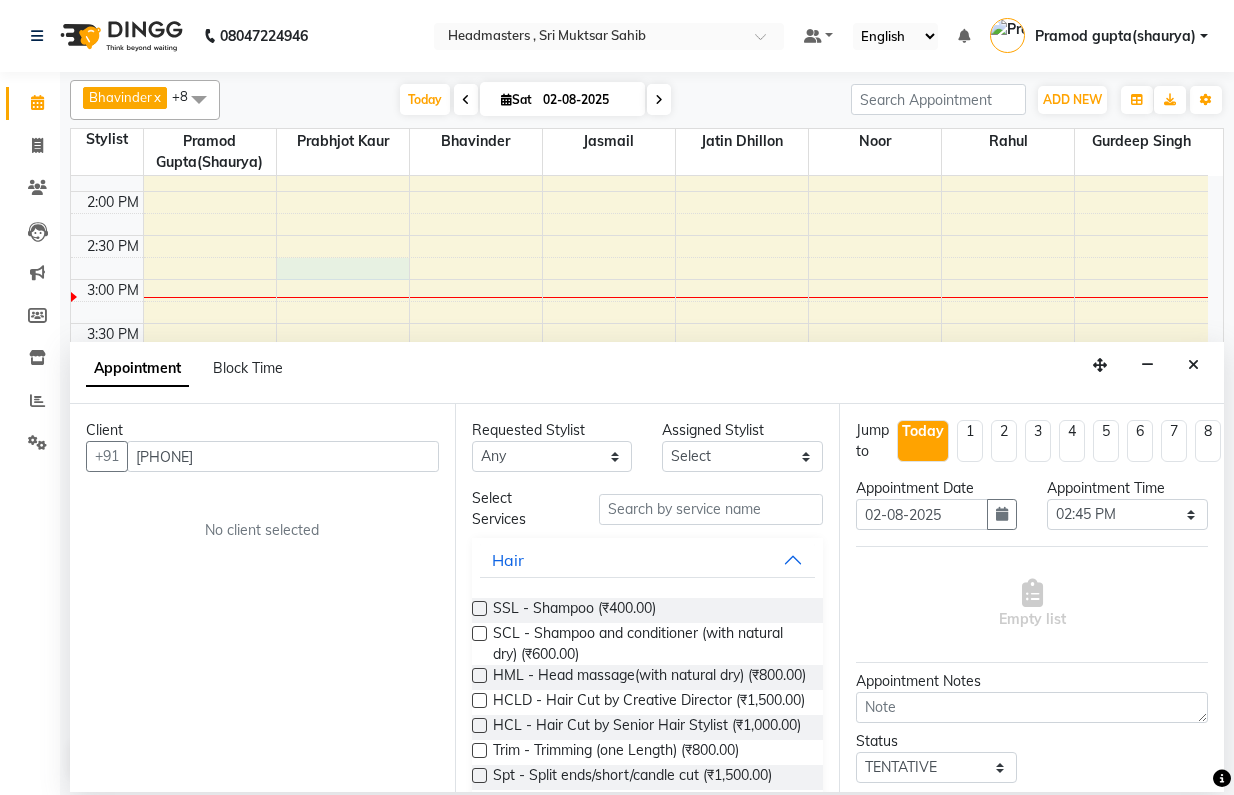 click on "Client +91 [PHONE] No client selected" at bounding box center [262, 598] 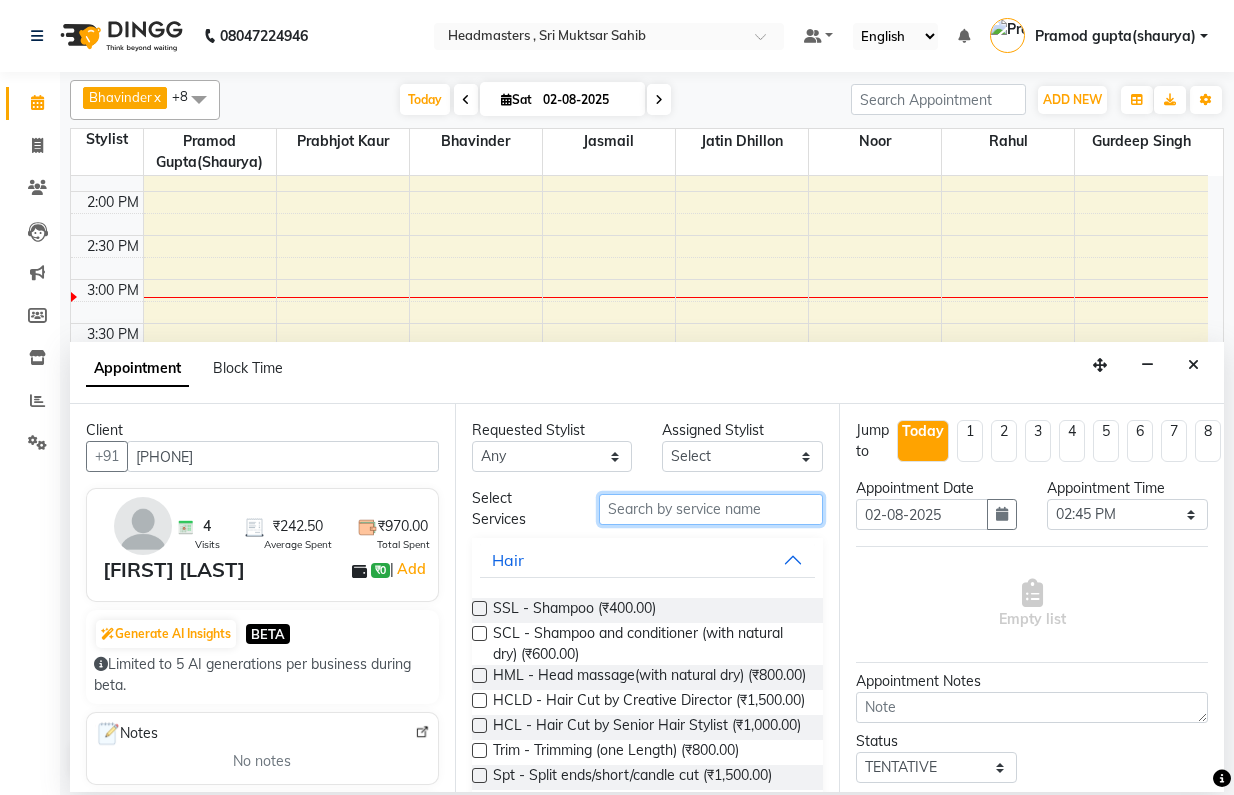 click at bounding box center [711, 509] 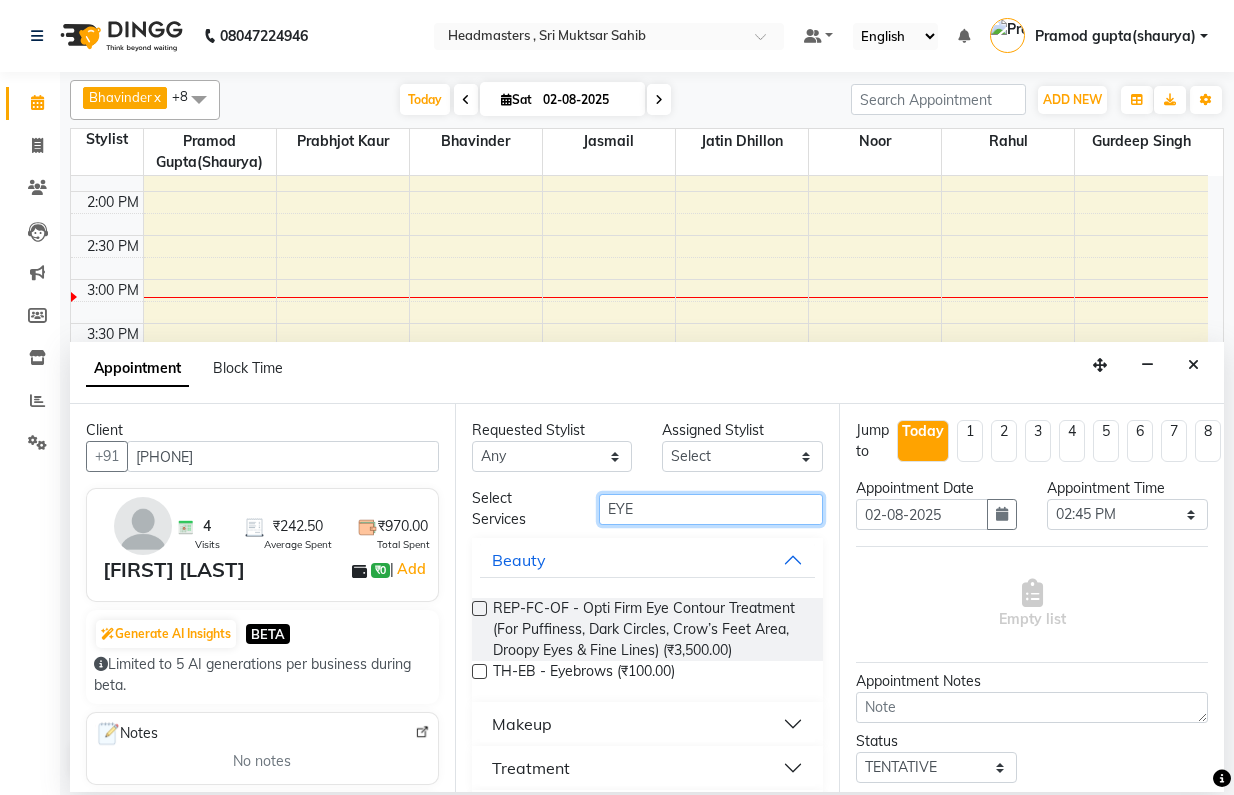 type on "EYE" 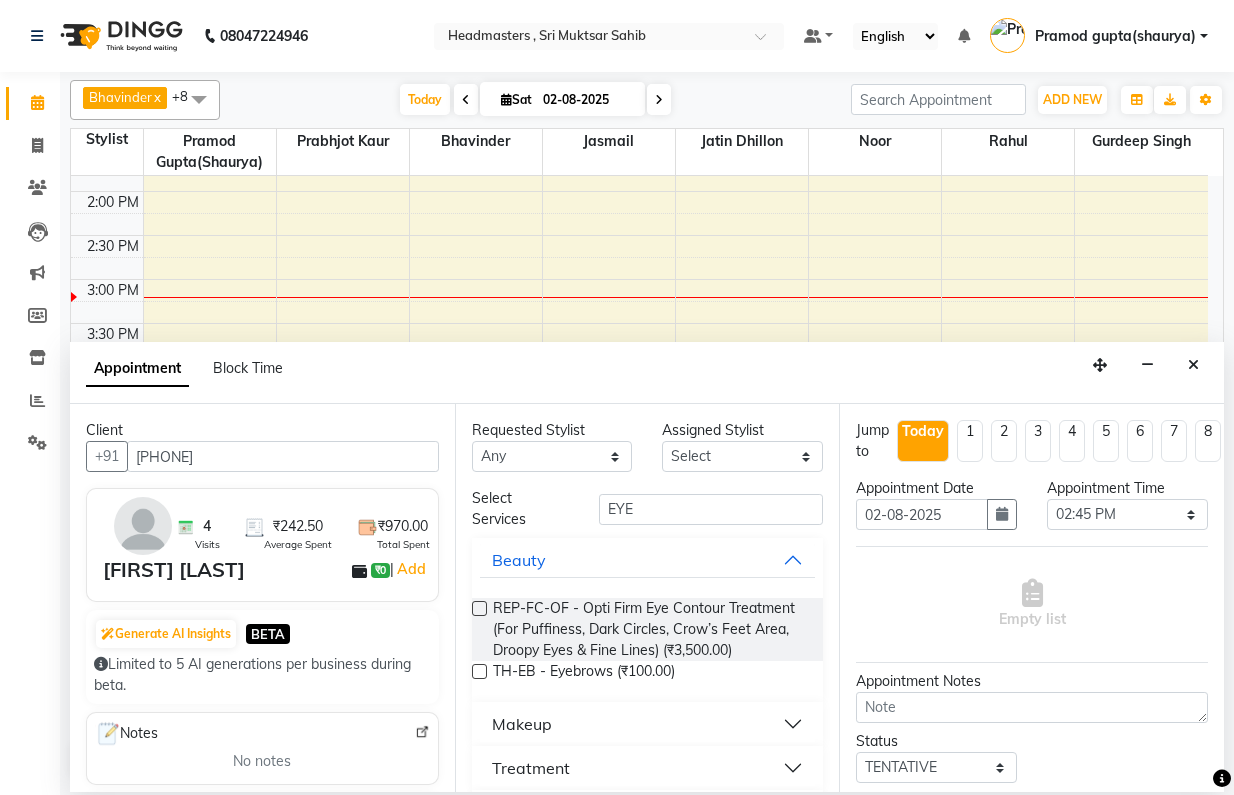 click at bounding box center (479, 671) 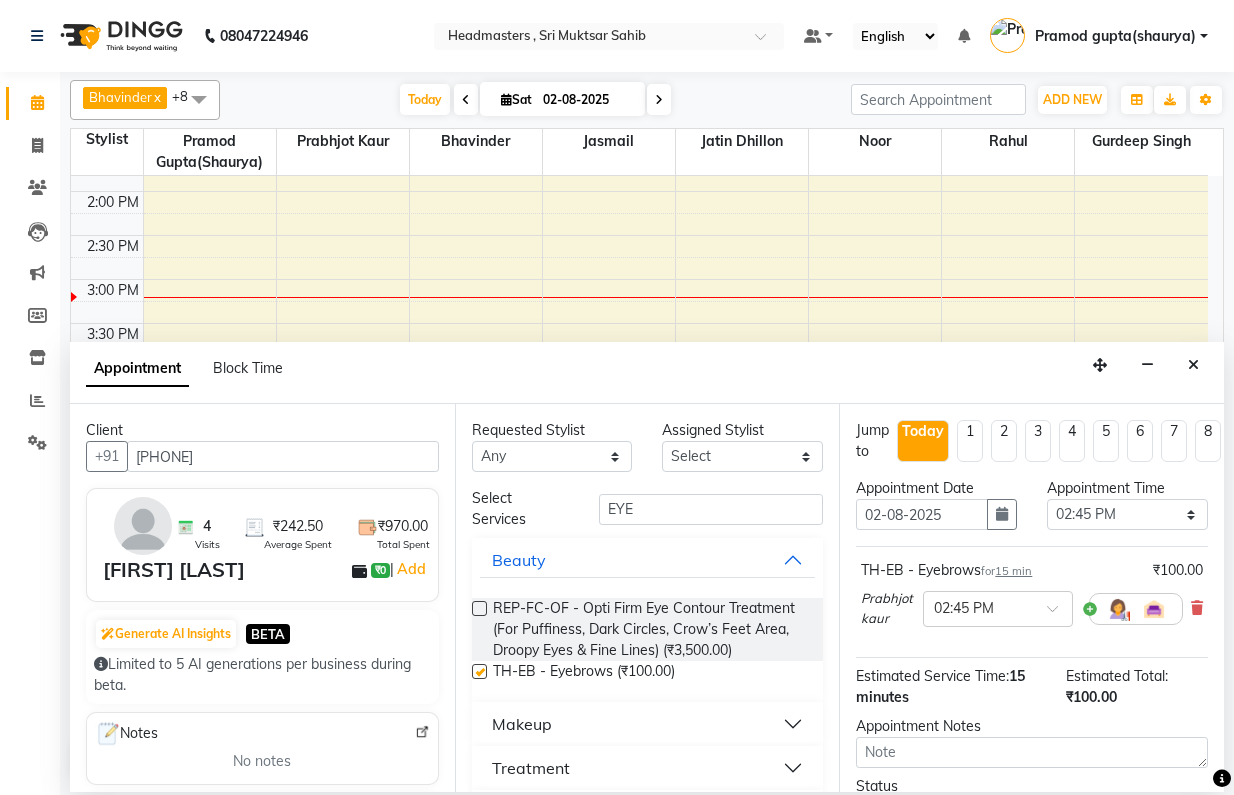 checkbox on "false" 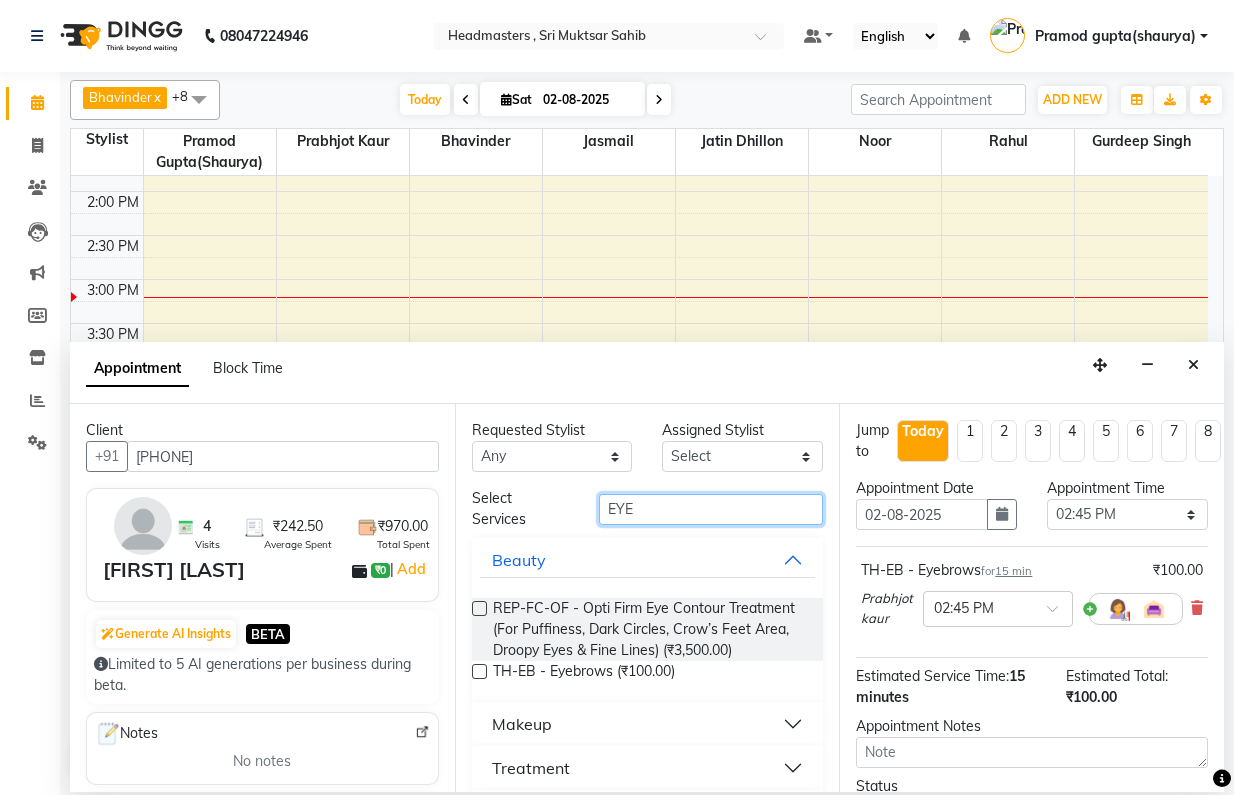 click on "EYE" at bounding box center (711, 509) 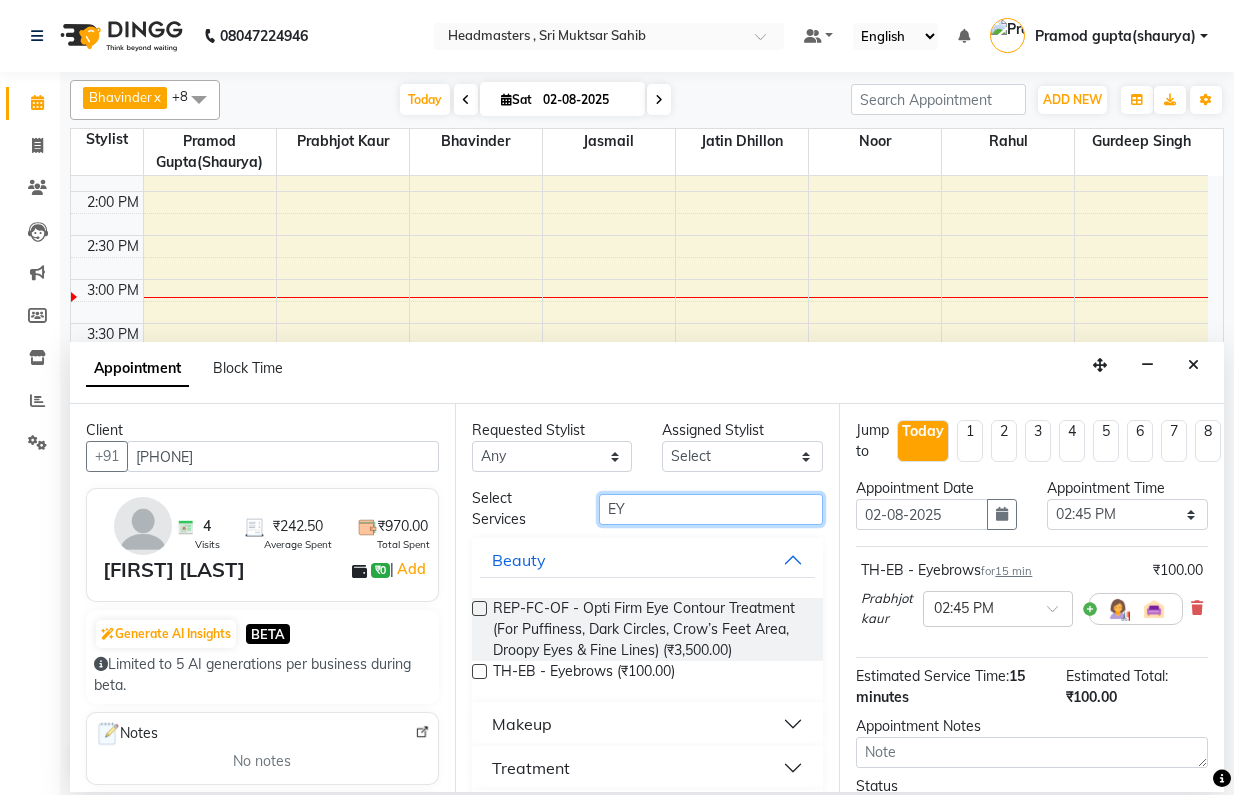 type on "E" 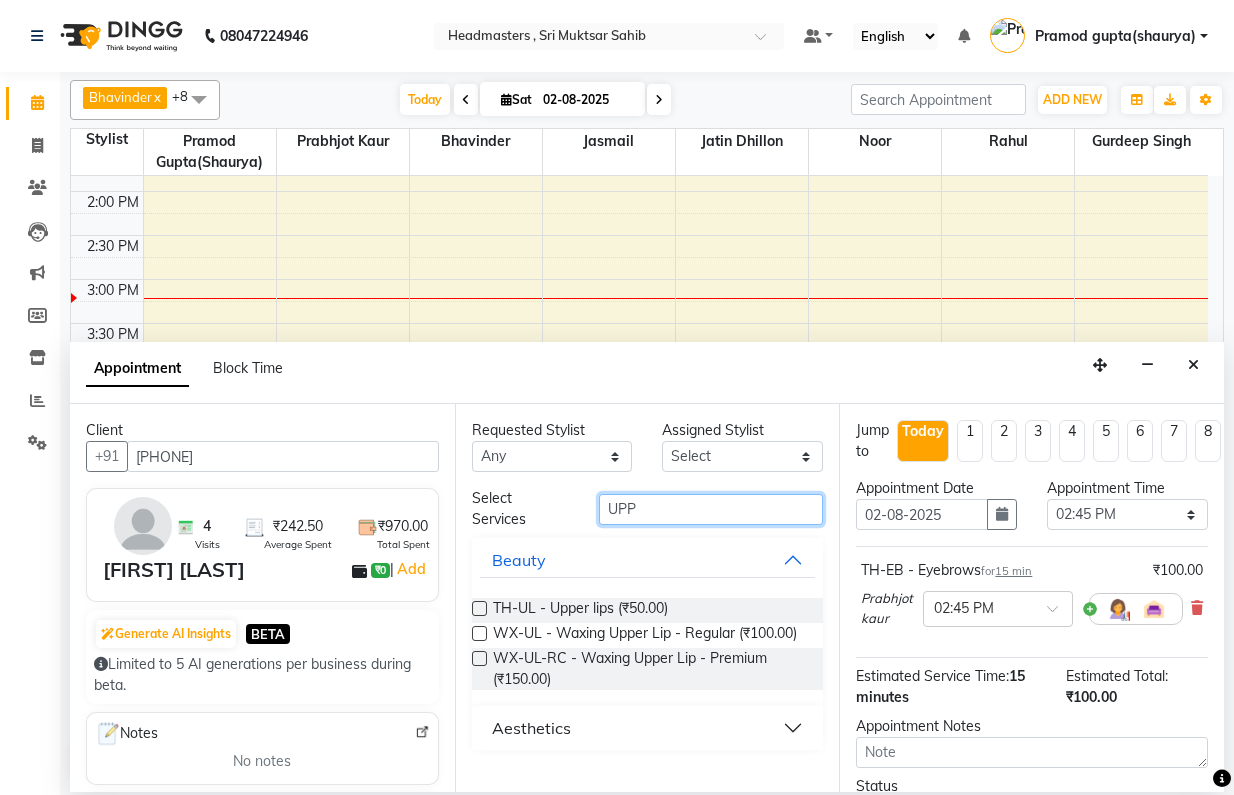 type on "UPP" 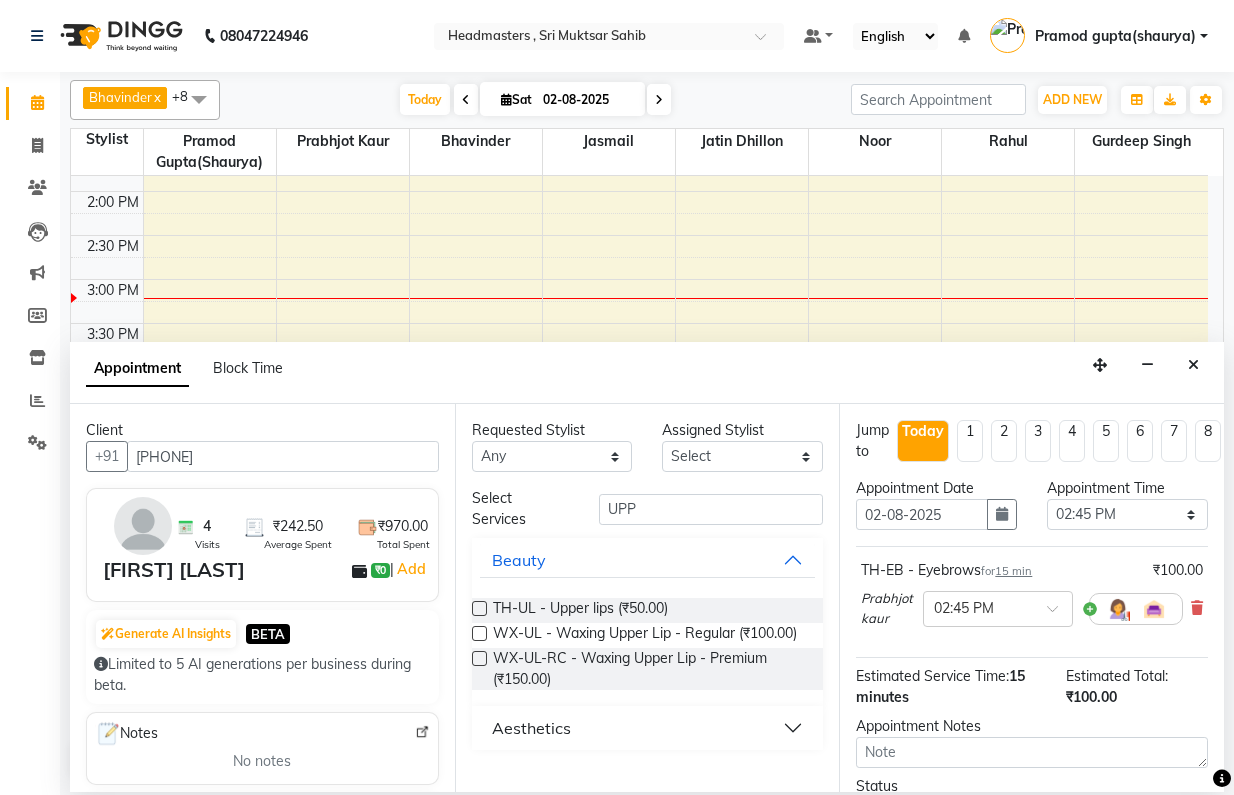 click at bounding box center (479, 608) 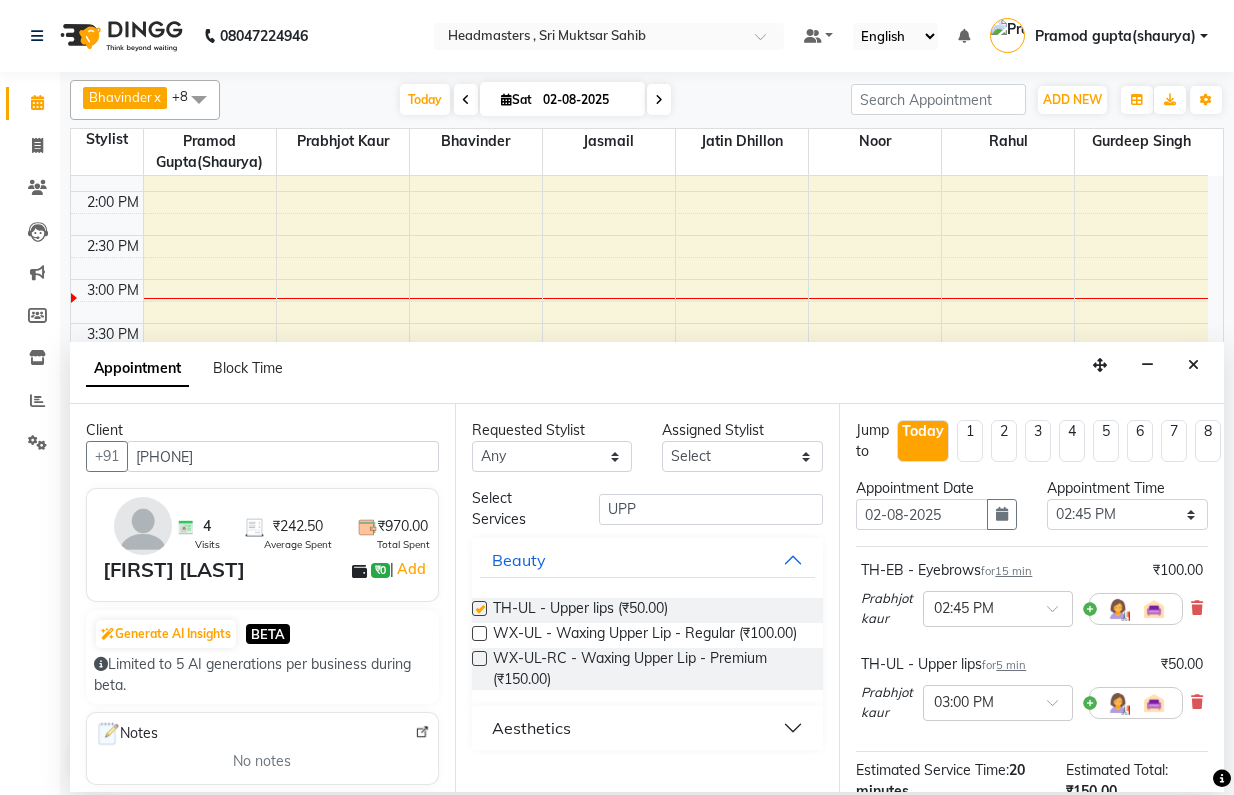 click at bounding box center (479, 608) 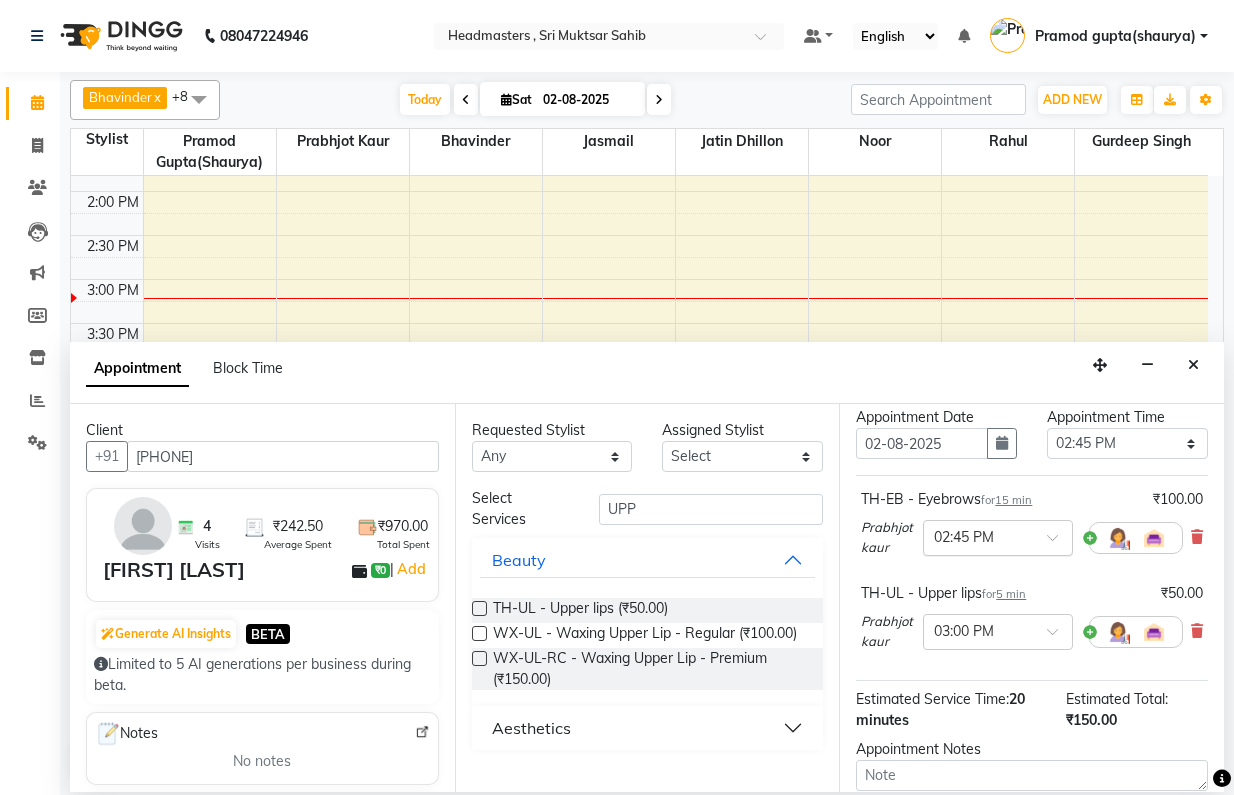 scroll, scrollTop: 62, scrollLeft: 0, axis: vertical 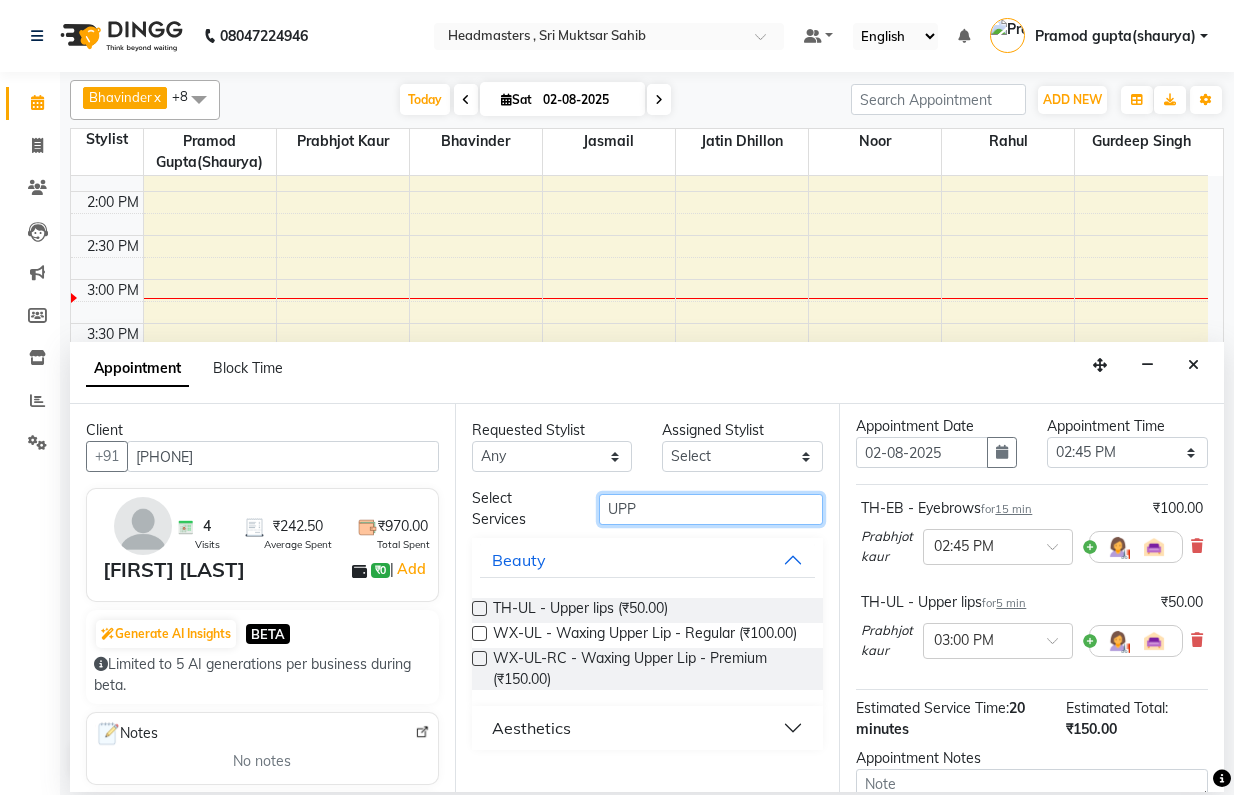 click on "UPP" at bounding box center [711, 509] 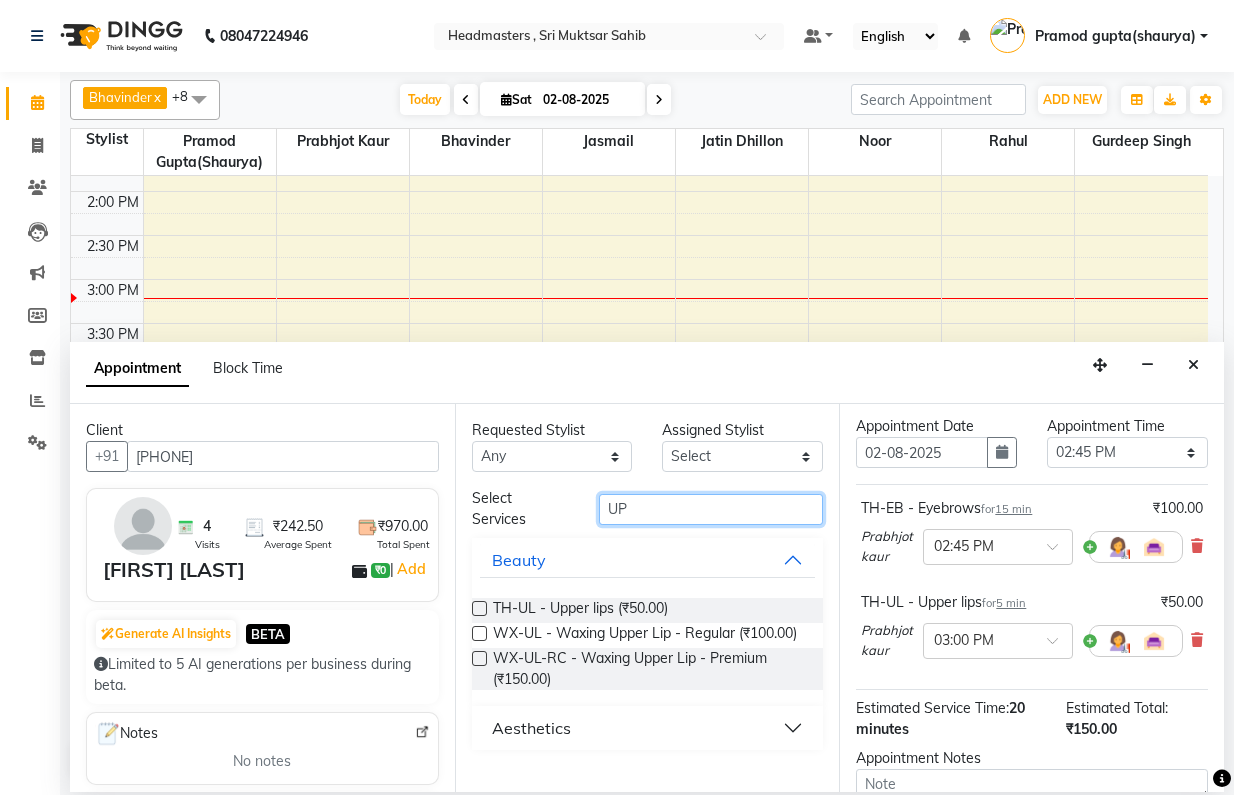 type on "U" 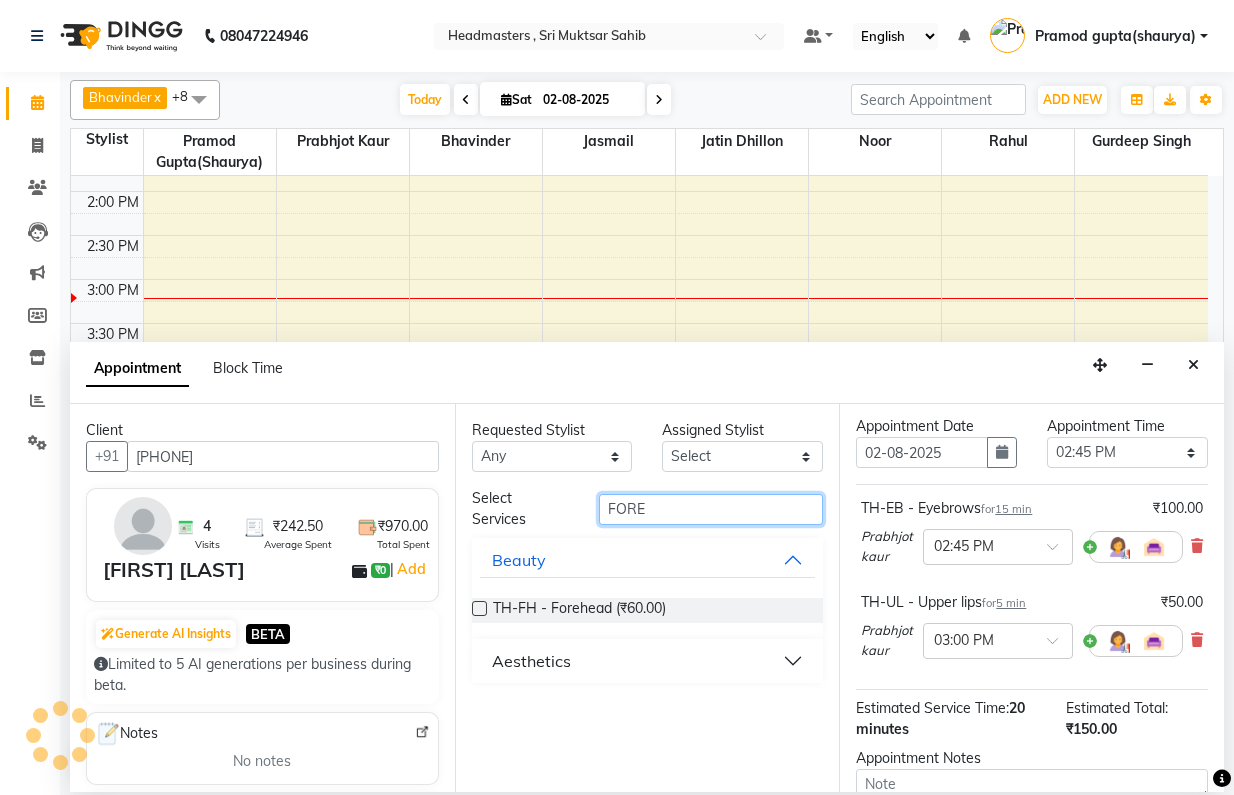type on "FORE" 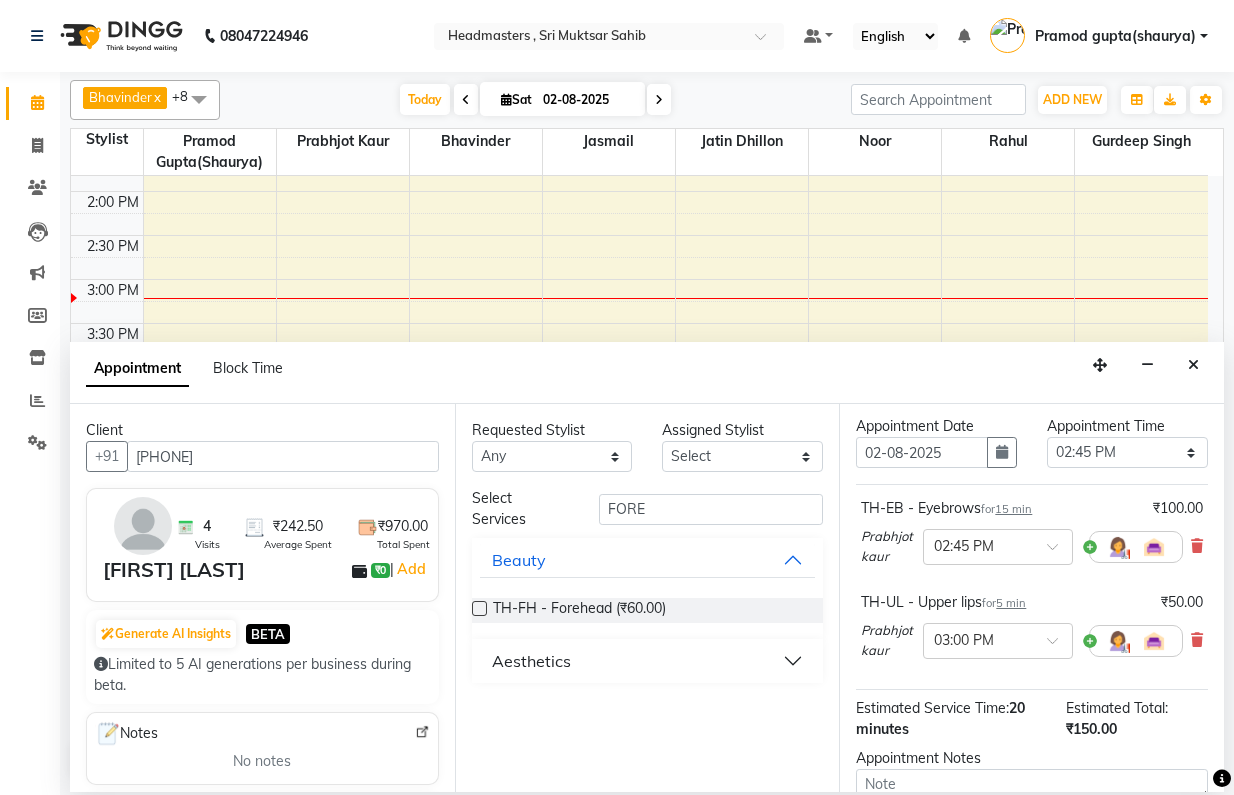 click at bounding box center [479, 608] 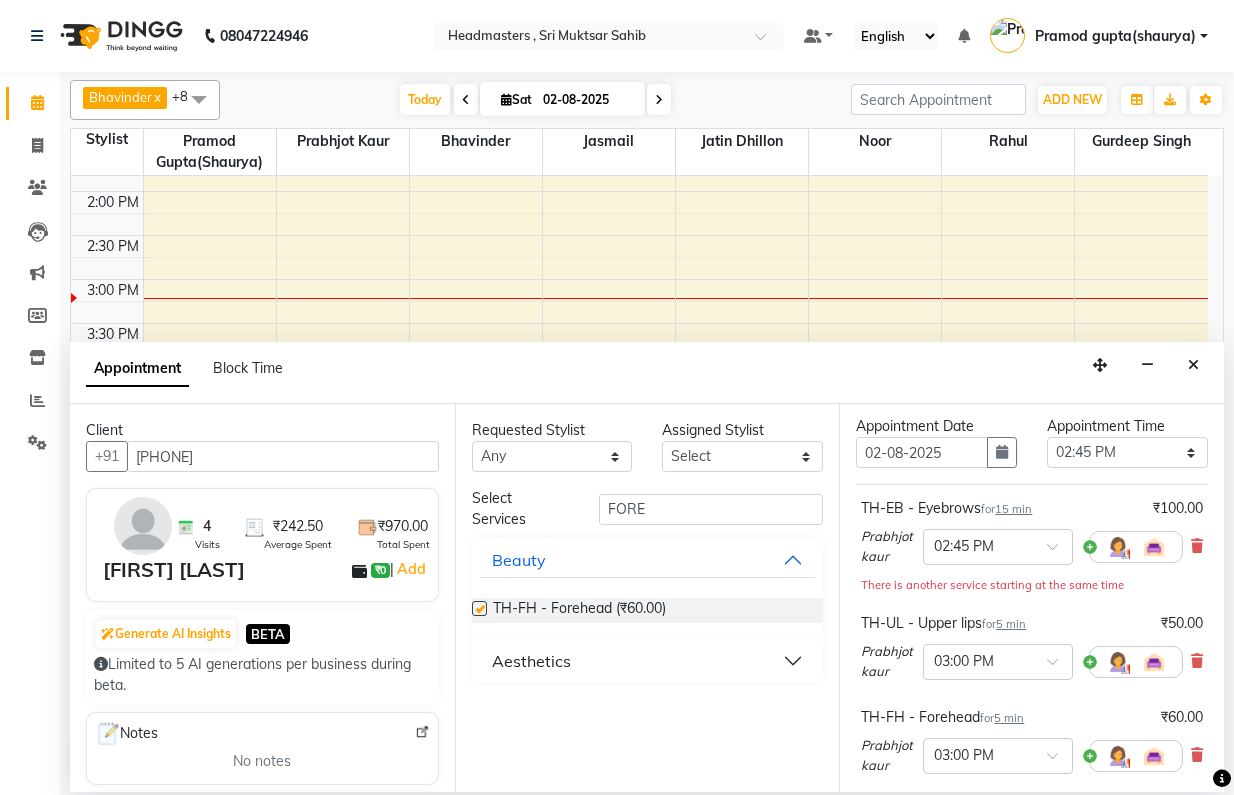 checkbox on "false" 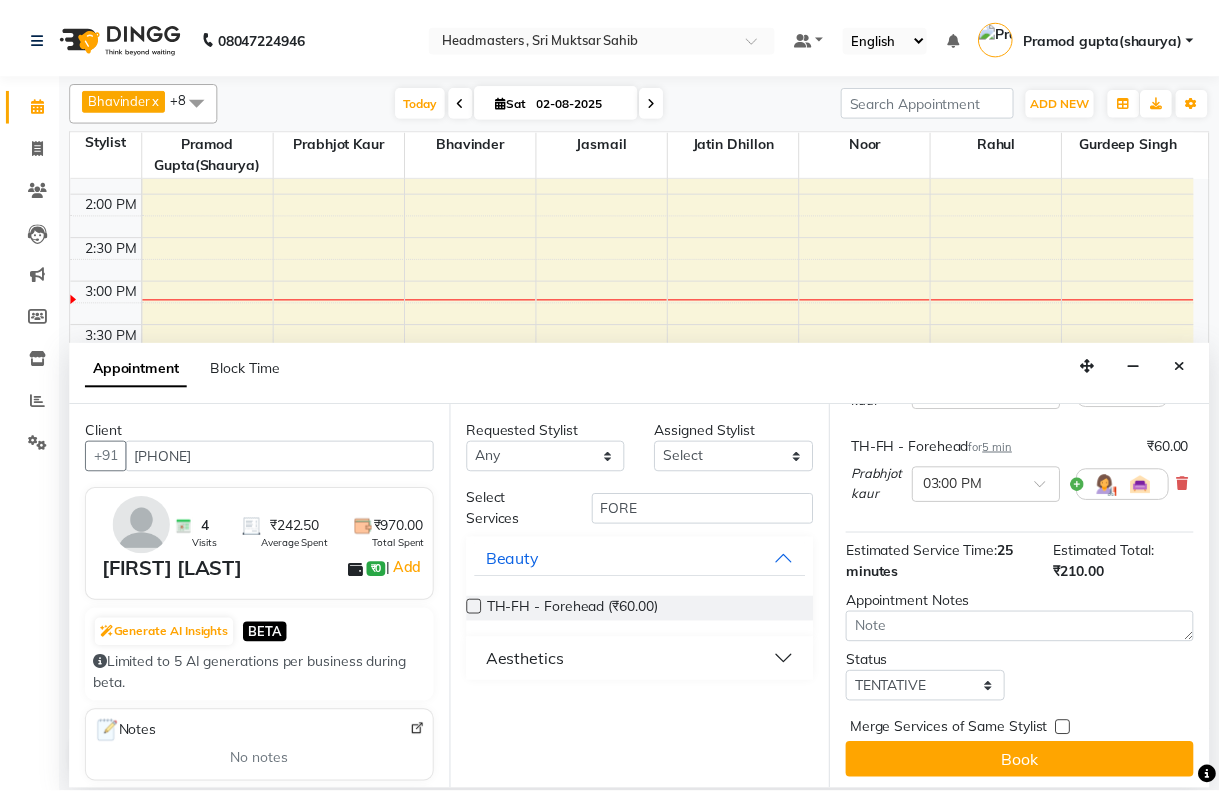 scroll, scrollTop: 353, scrollLeft: 0, axis: vertical 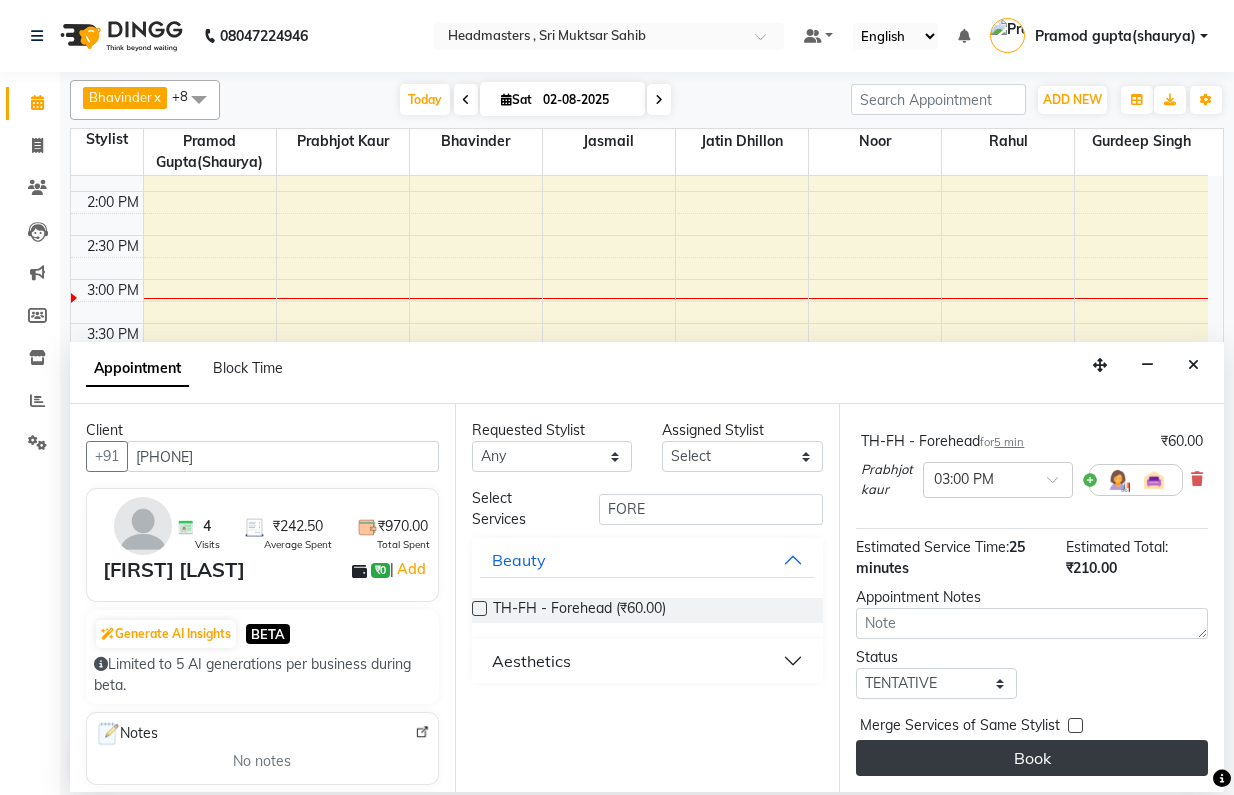click on "Book" at bounding box center (1032, 758) 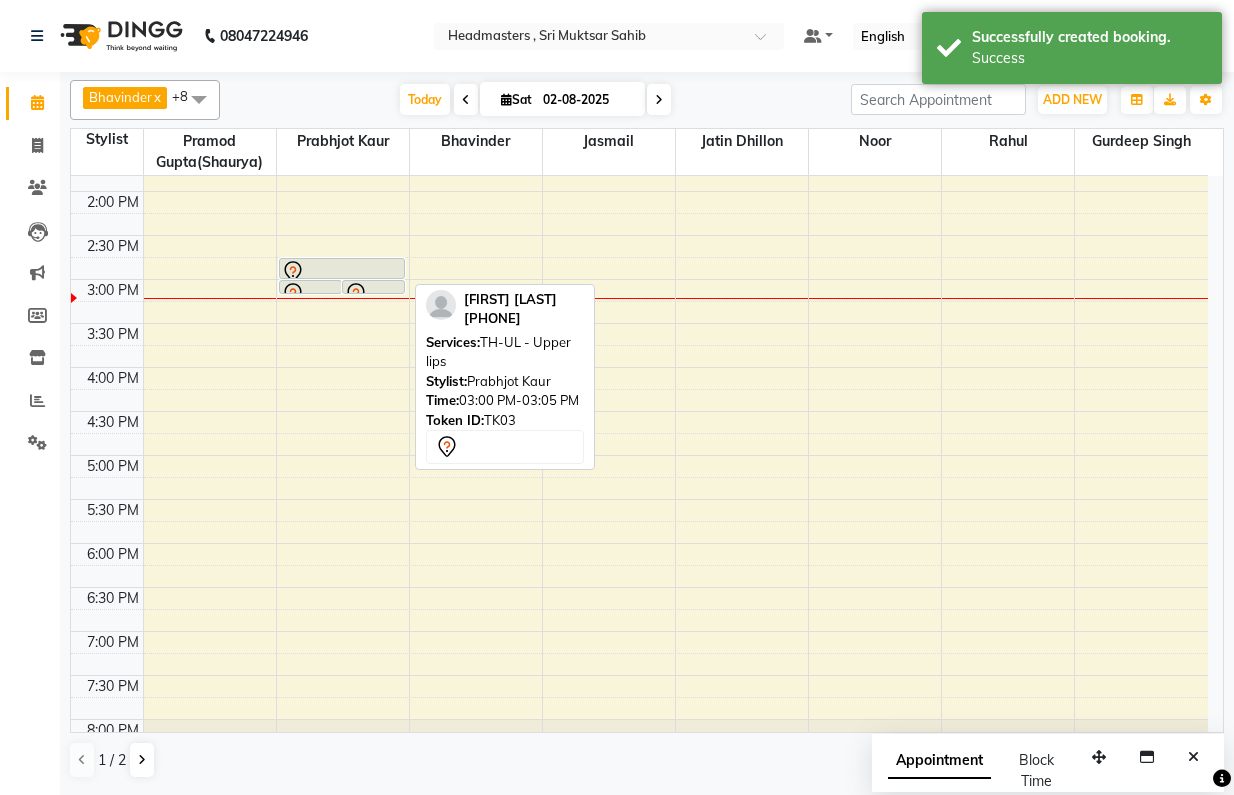 click 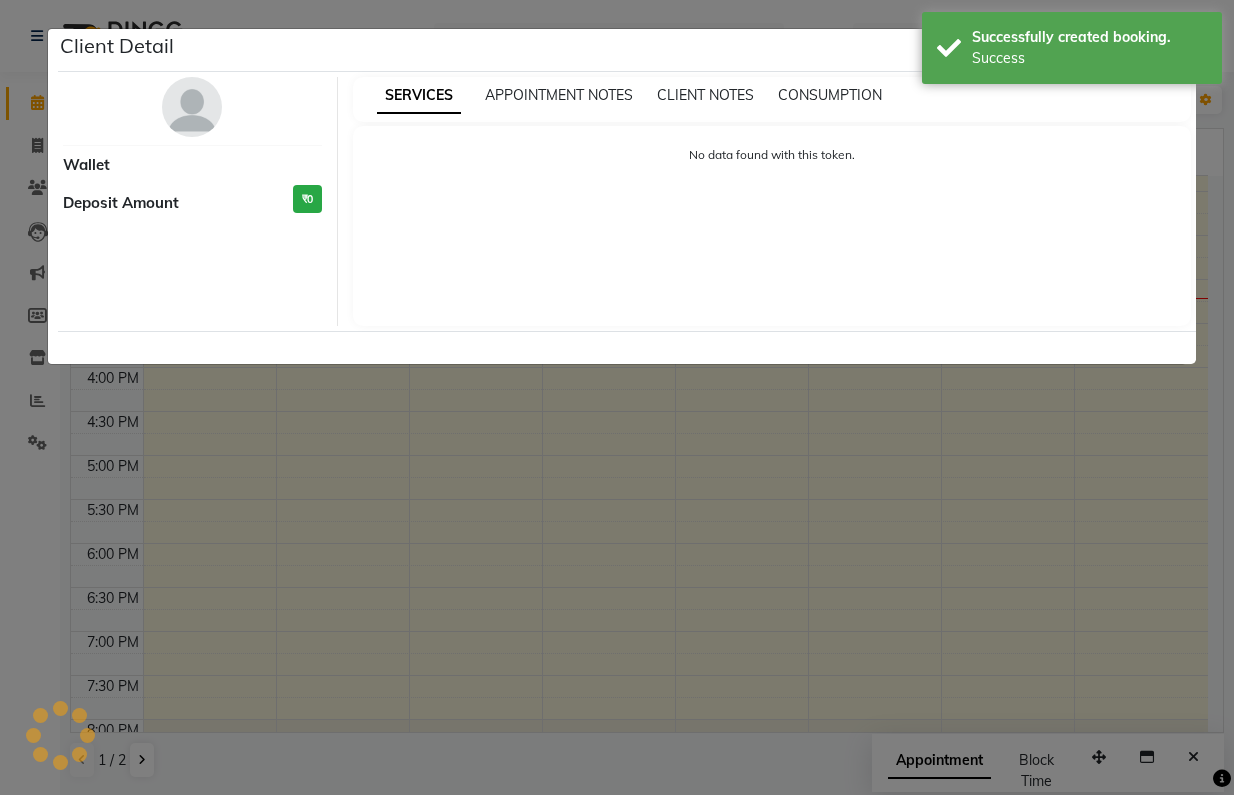 select on "7" 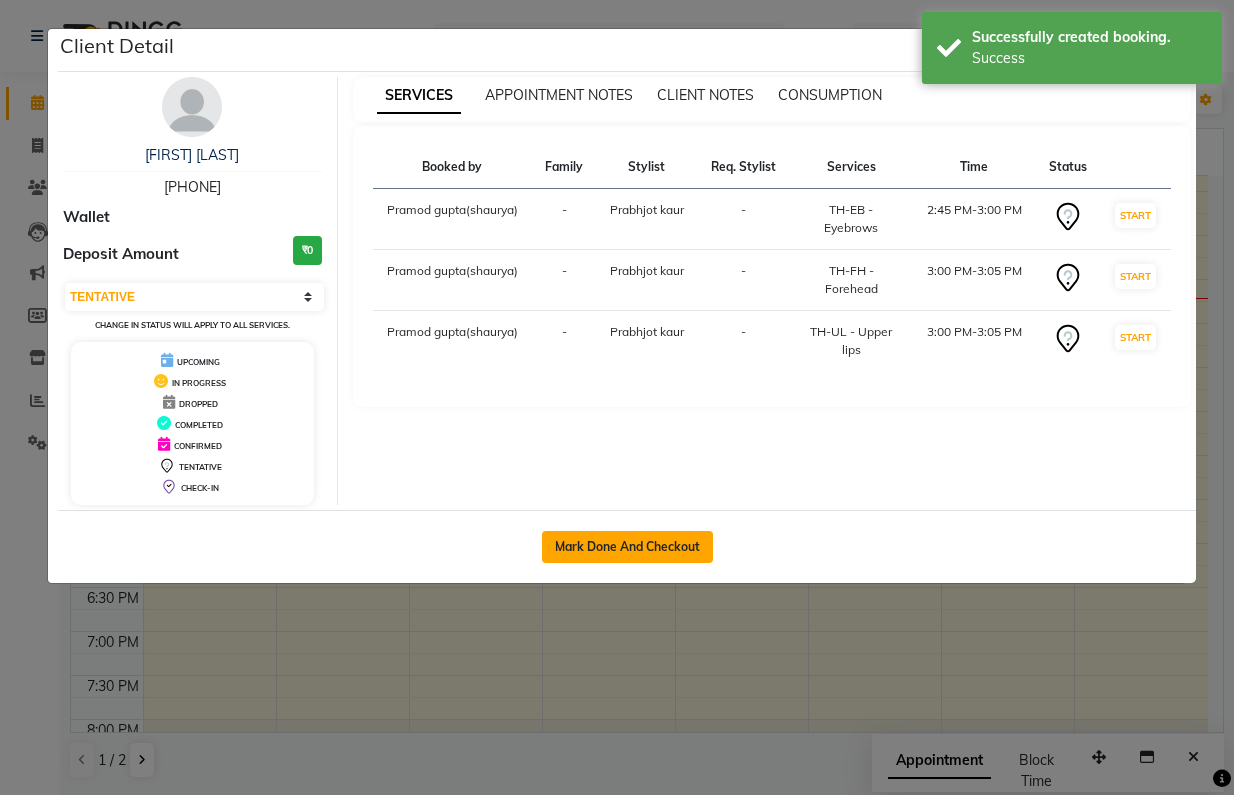 click on "Mark Done And Checkout" 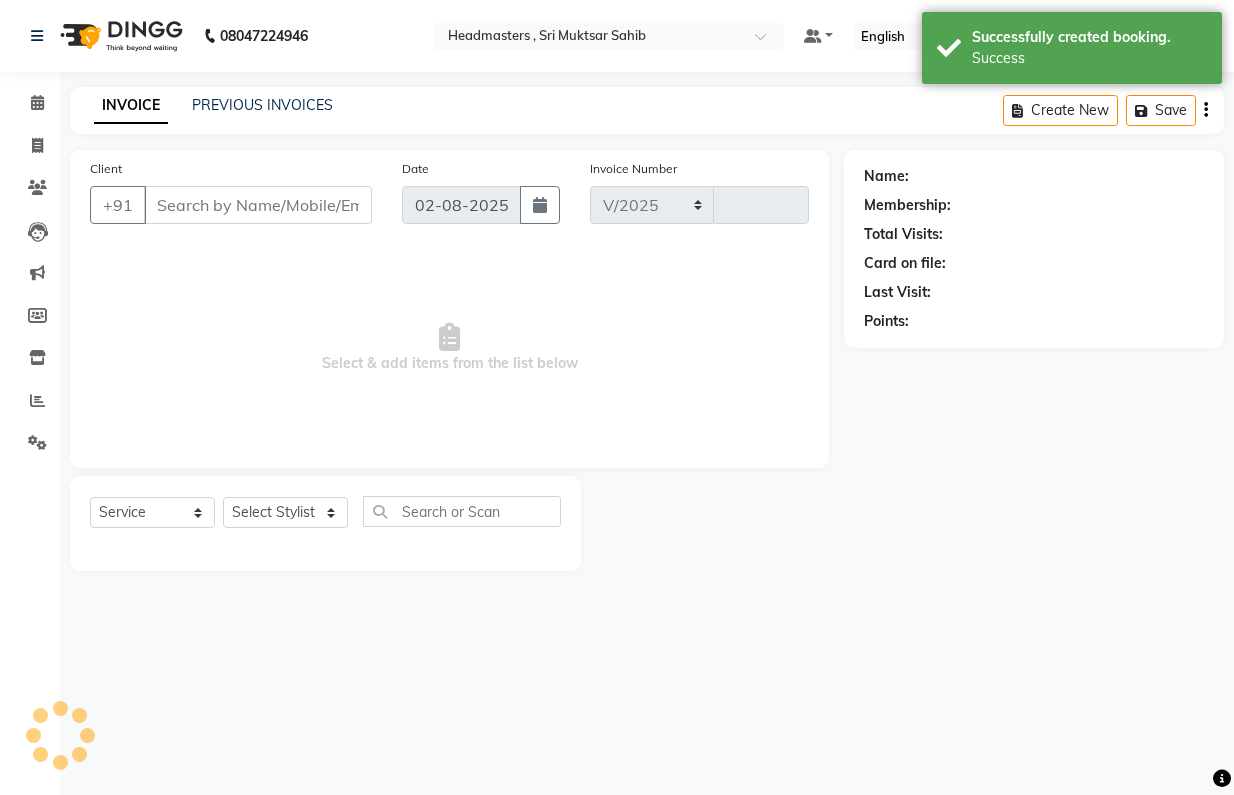 select on "8566" 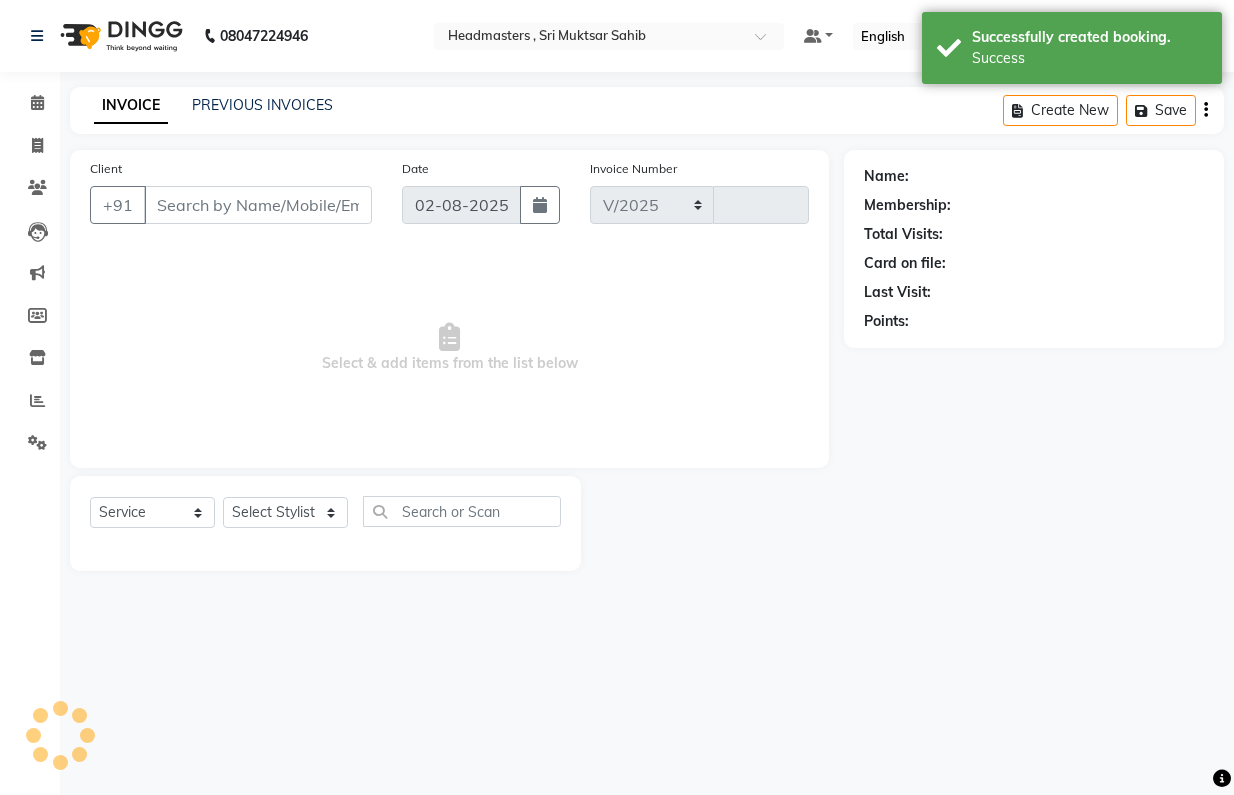 type on "0908" 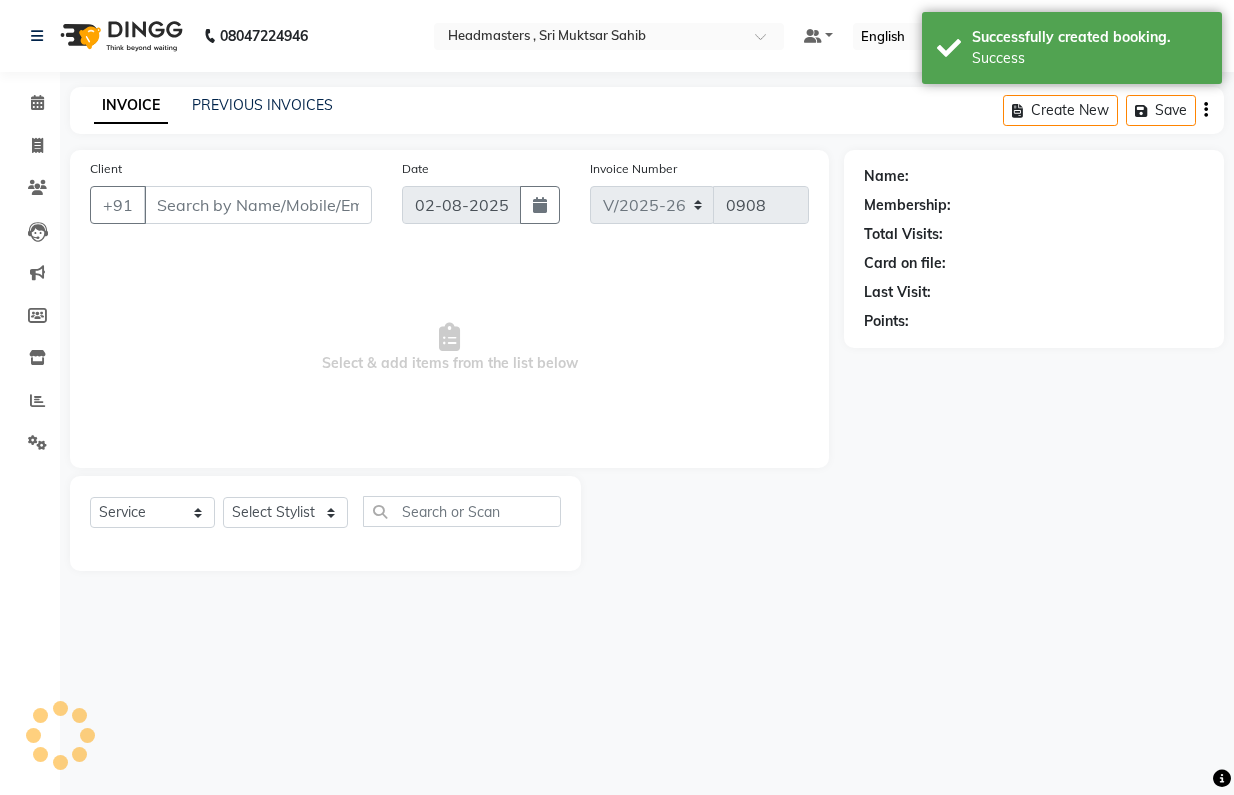 type on "[PHONE]" 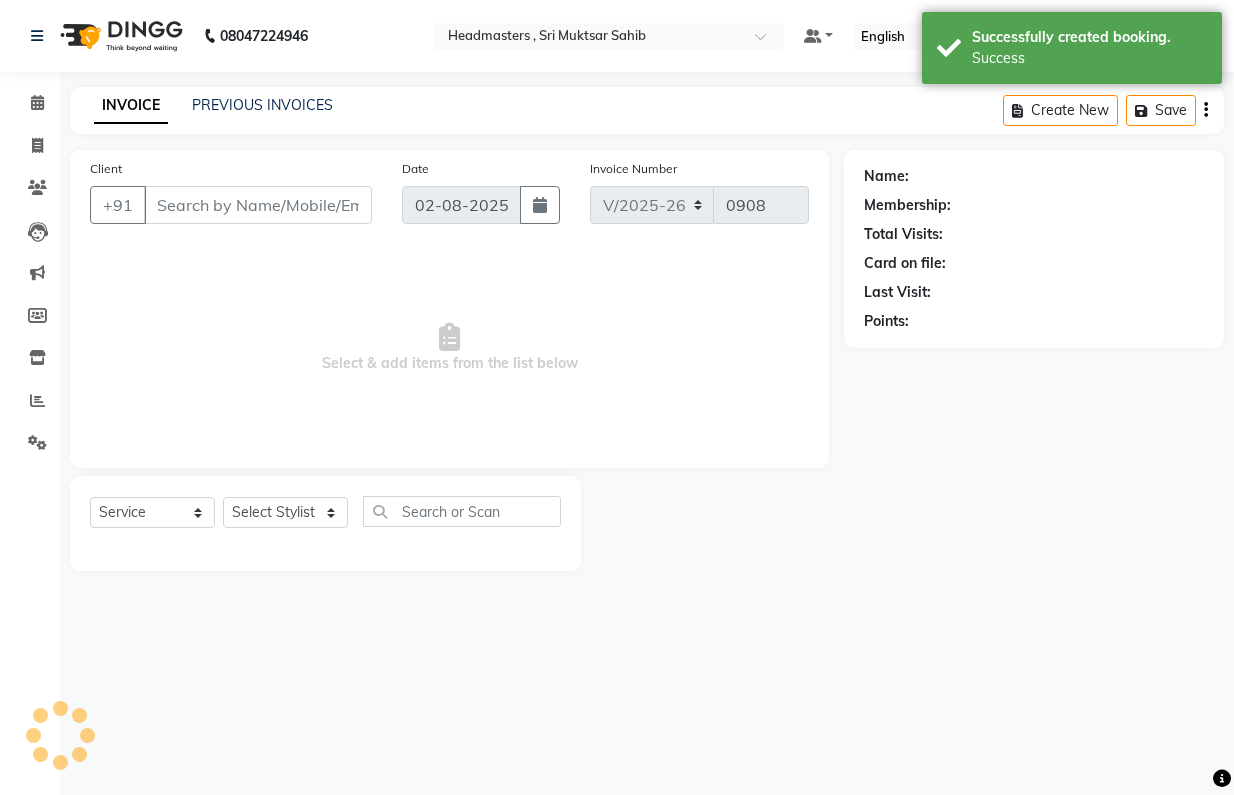 select on "[NUMBER]" 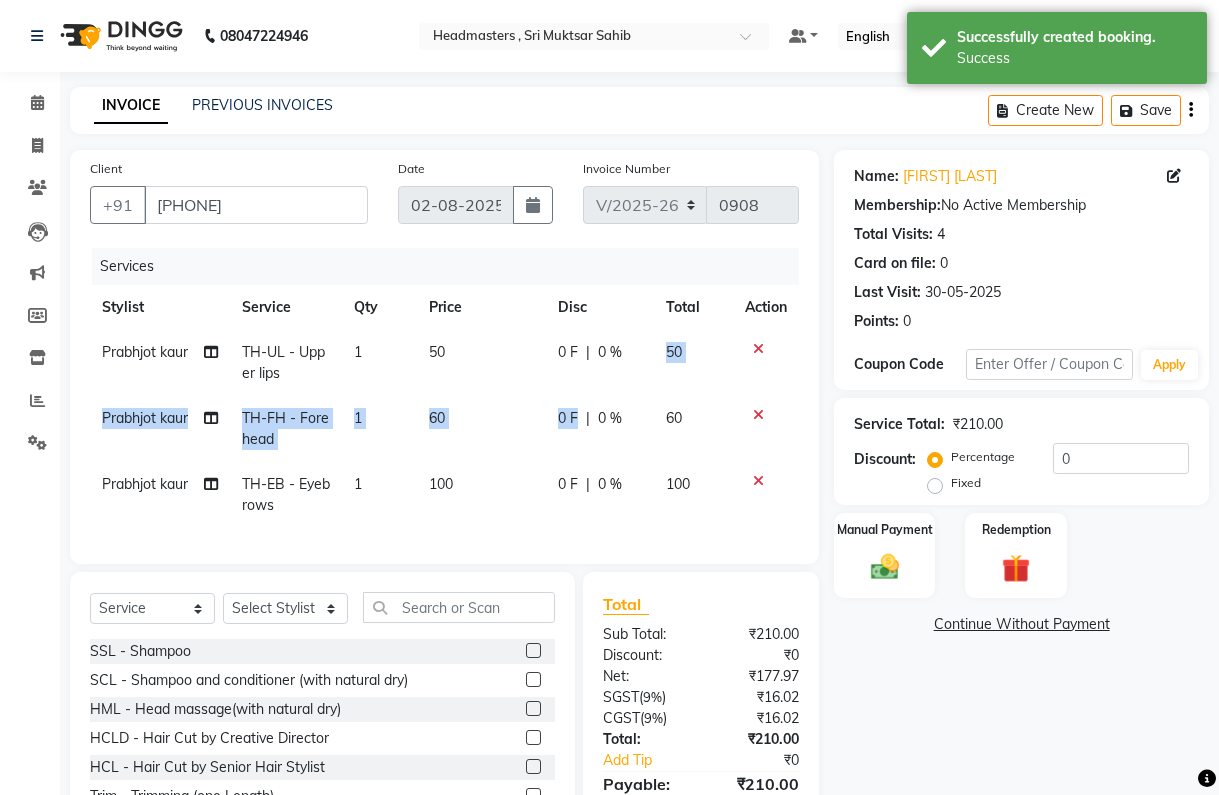 drag, startPoint x: 578, startPoint y: 414, endPoint x: 599, endPoint y: 367, distance: 51.47815 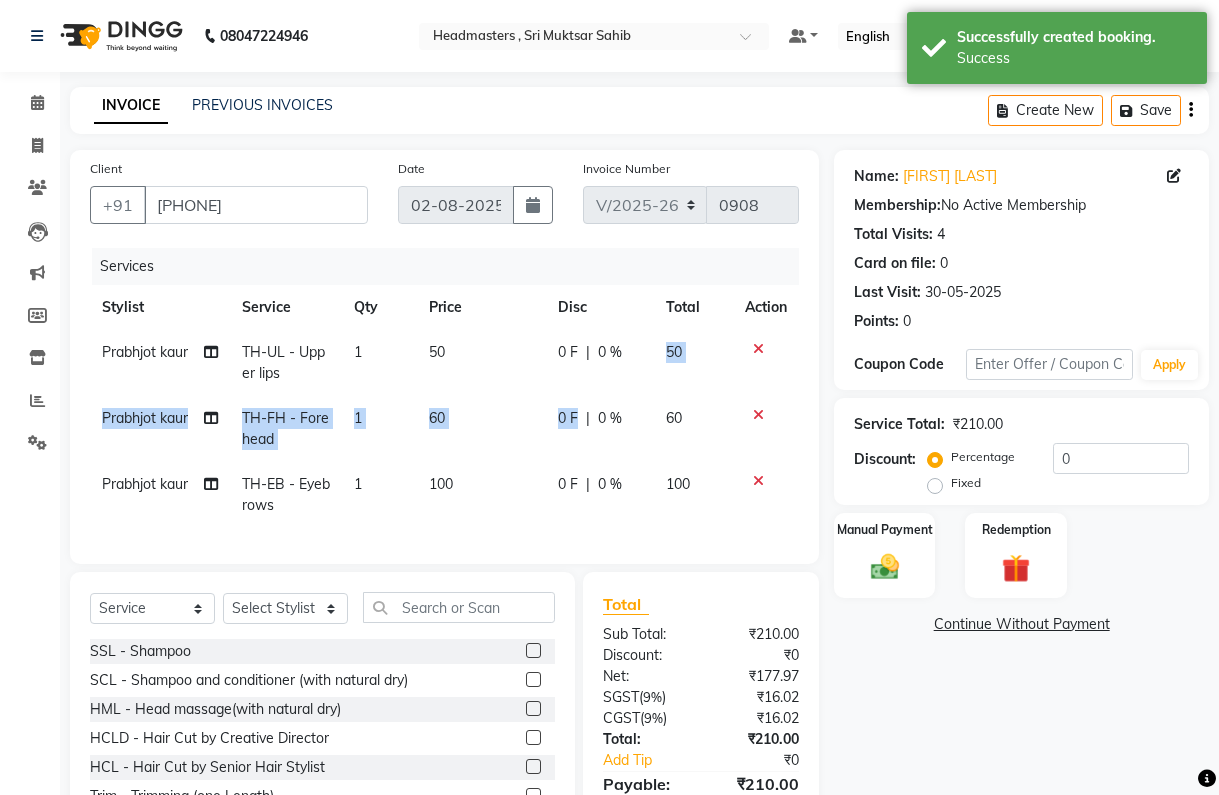 click on "[LAST] TH-UL - Upper lips 1 50 0 F | 0 % 50 [LAST] TH-FH - Forehead 1 60 0 F | 0 % 60 [LAST] TH-EB - Eyebrows 1 100 0 F | 0 % 100" 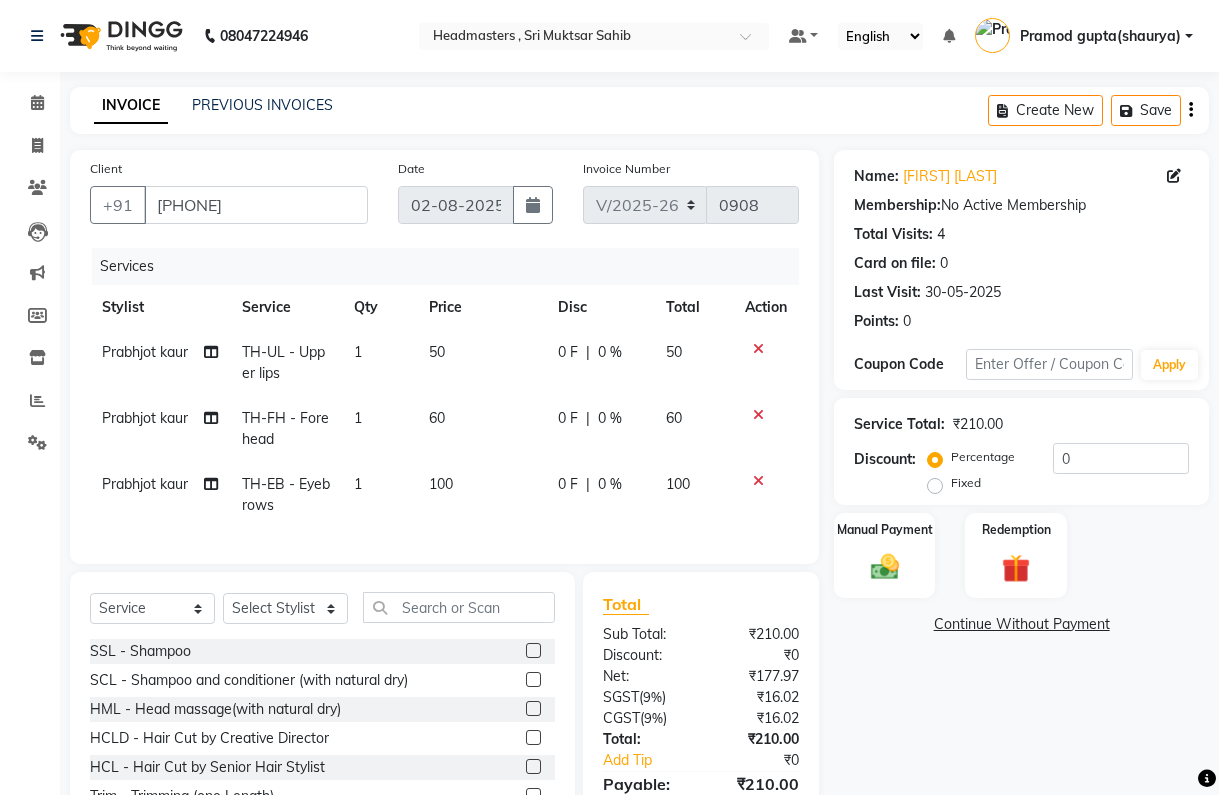 click on "0 %" 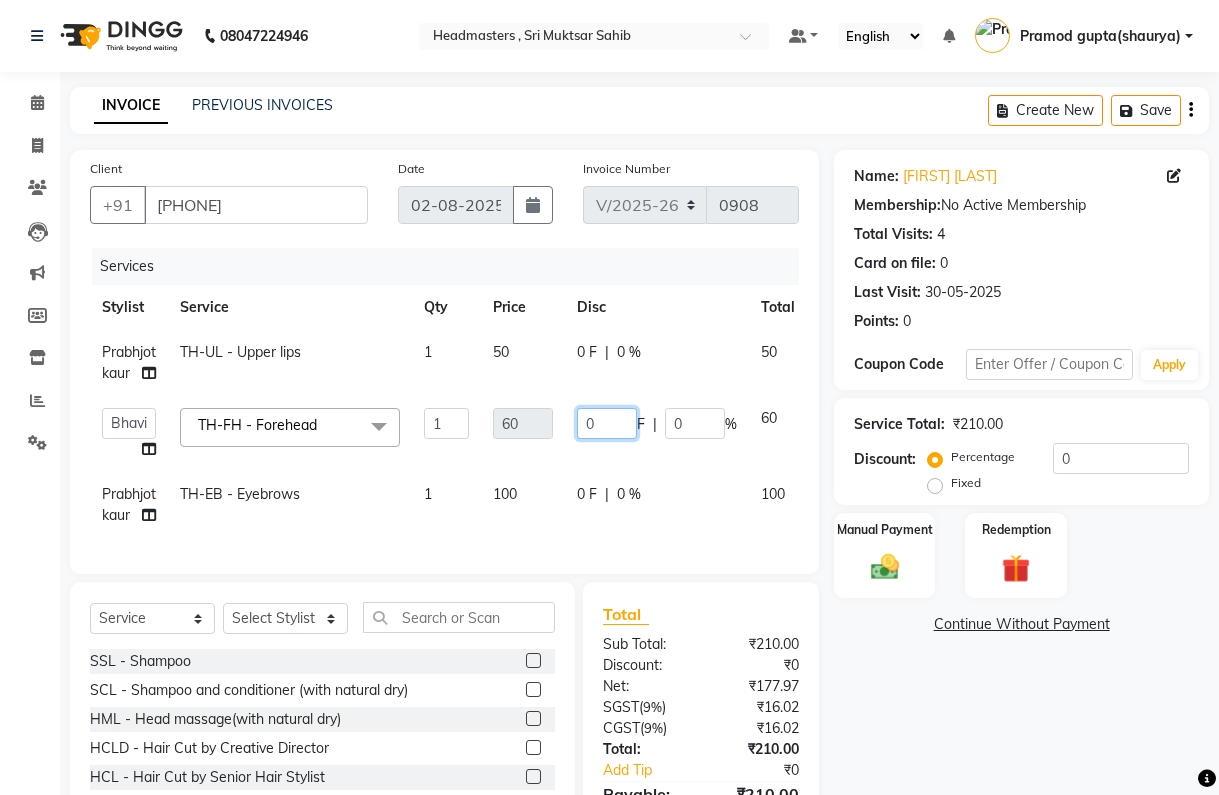 click on "0" 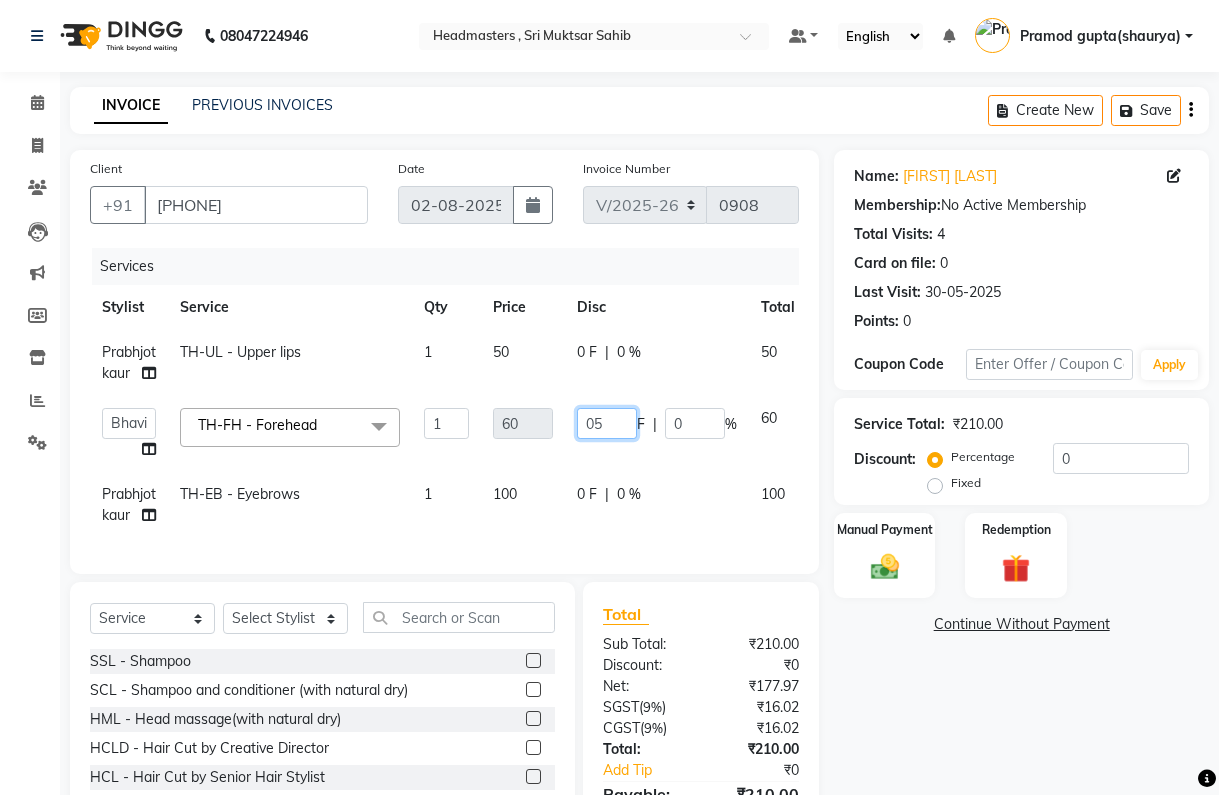 type on "0" 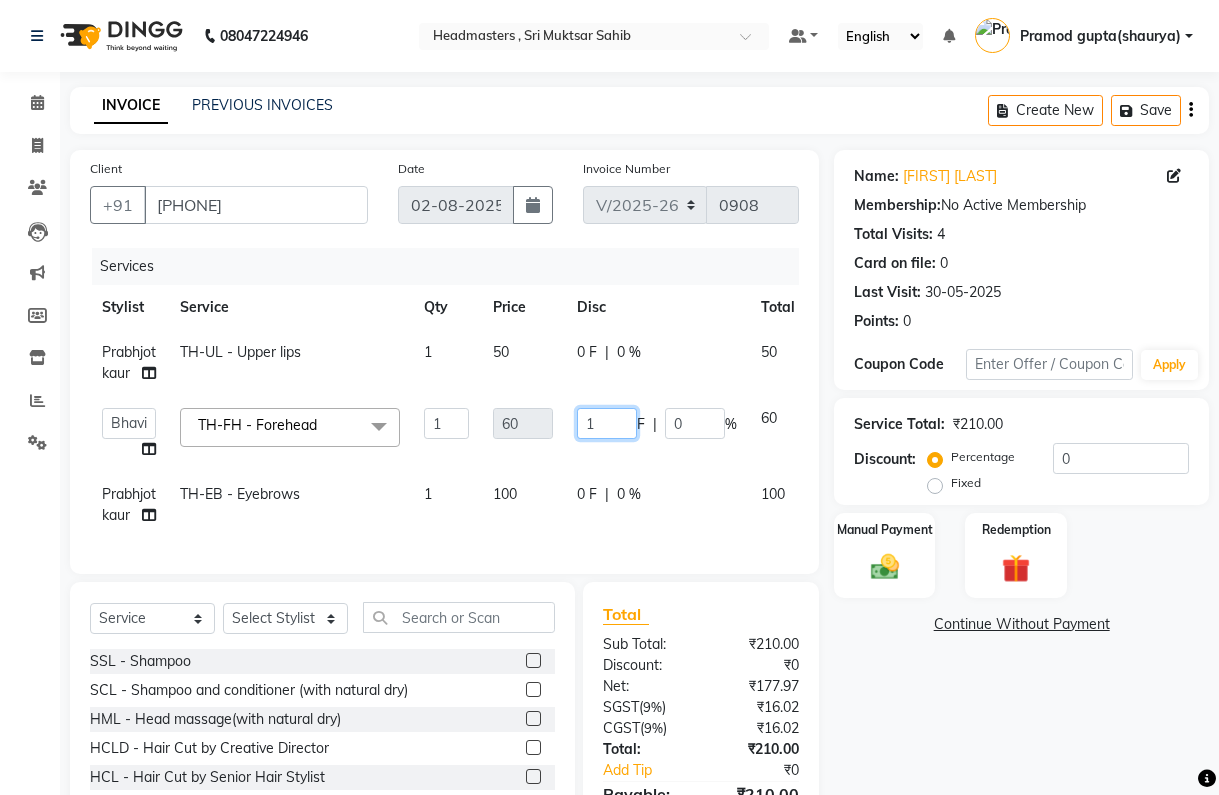 type on "10" 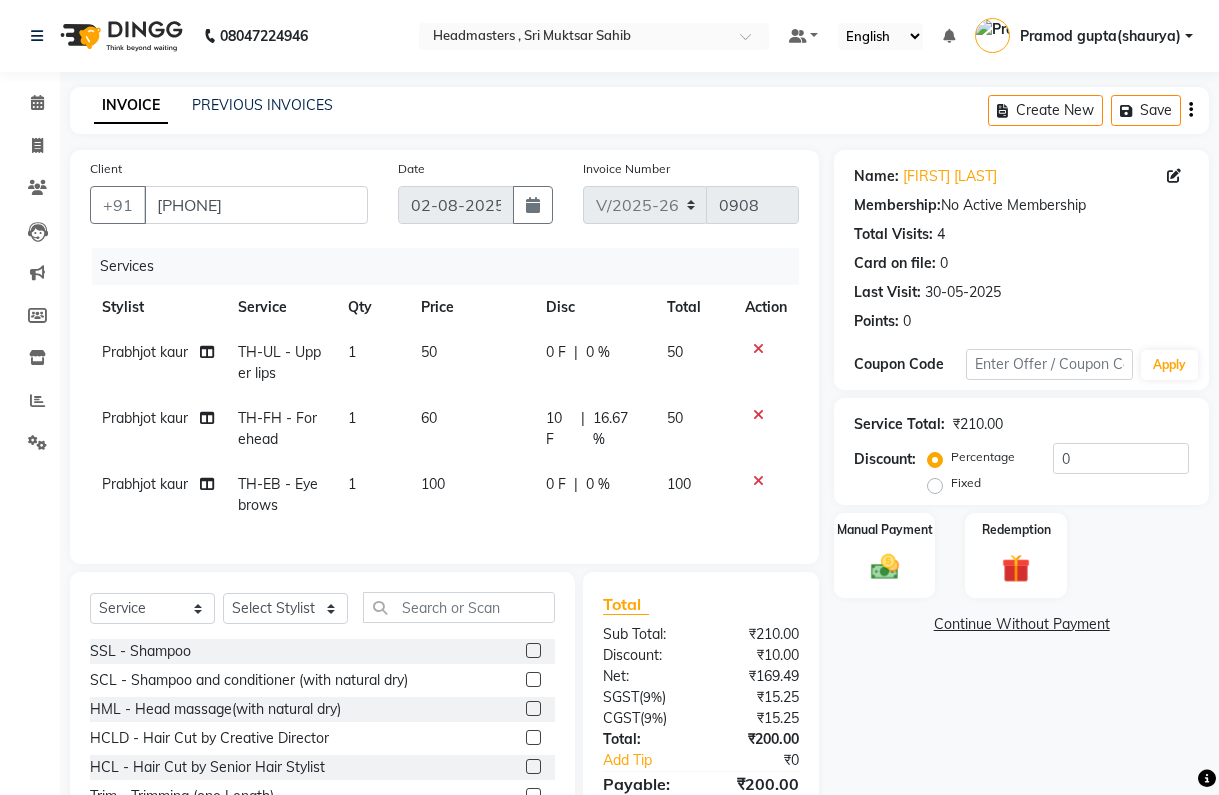 click on "[FIRST] TH-UL - Upper lips 1 50 0 F | 0 % 50" 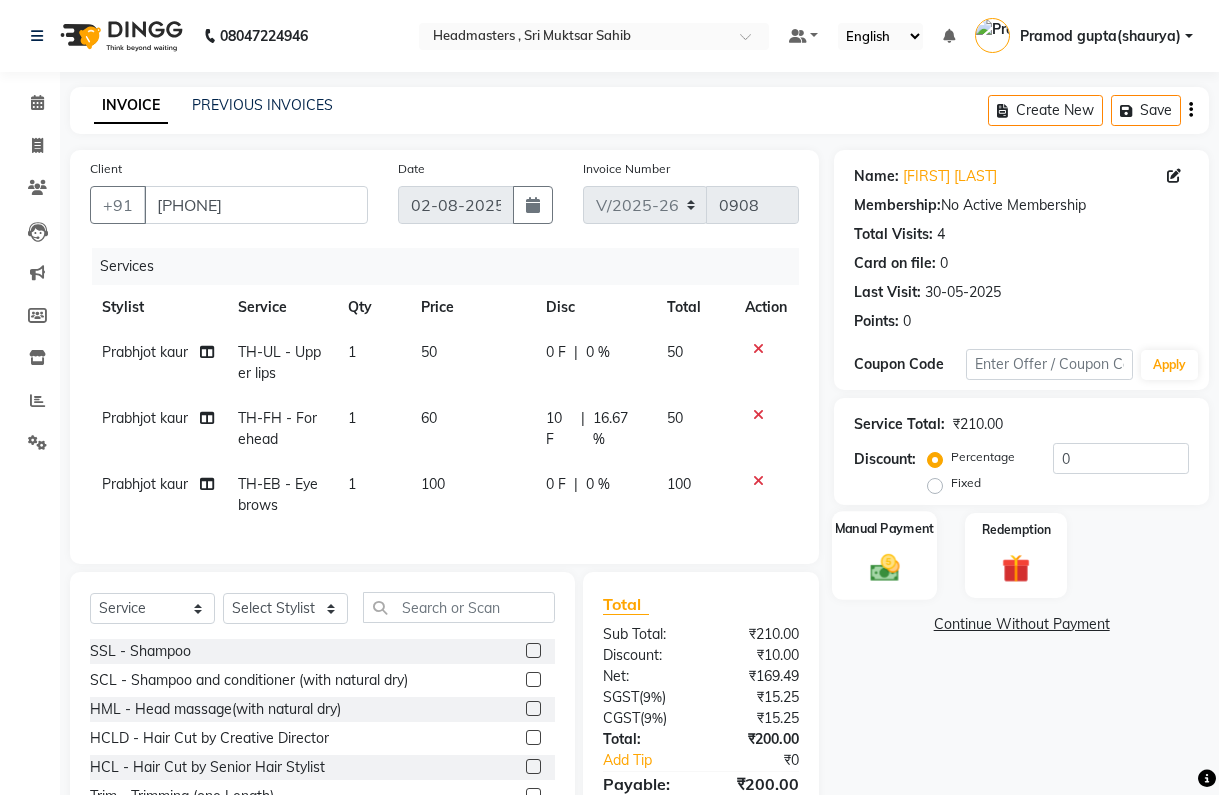 click 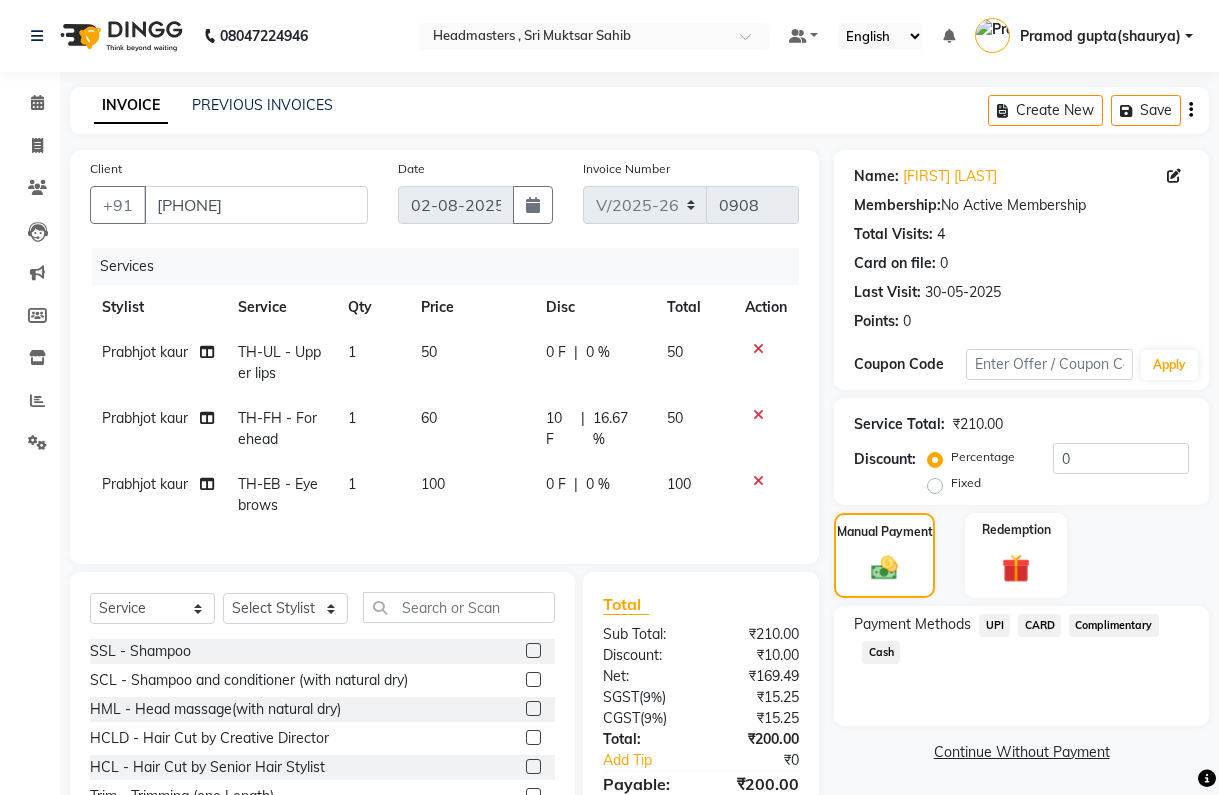 click on "UPI" 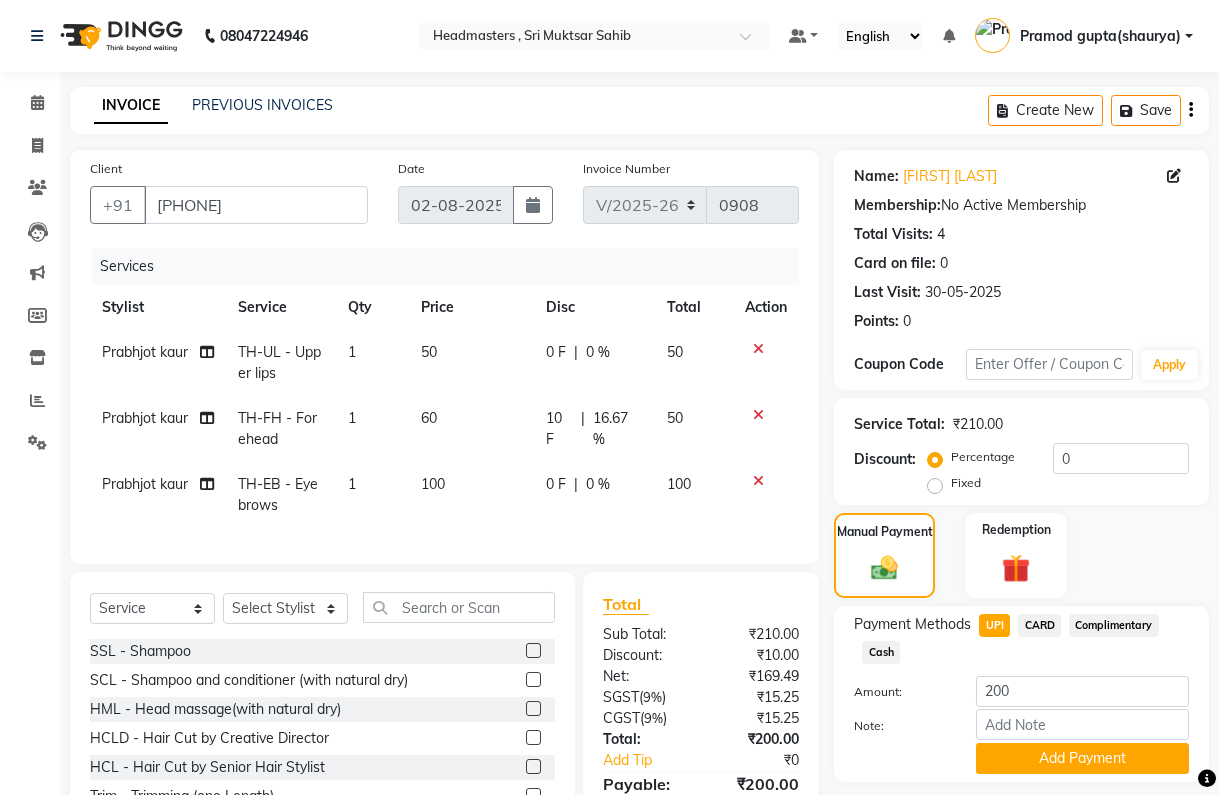 click on "UPI" 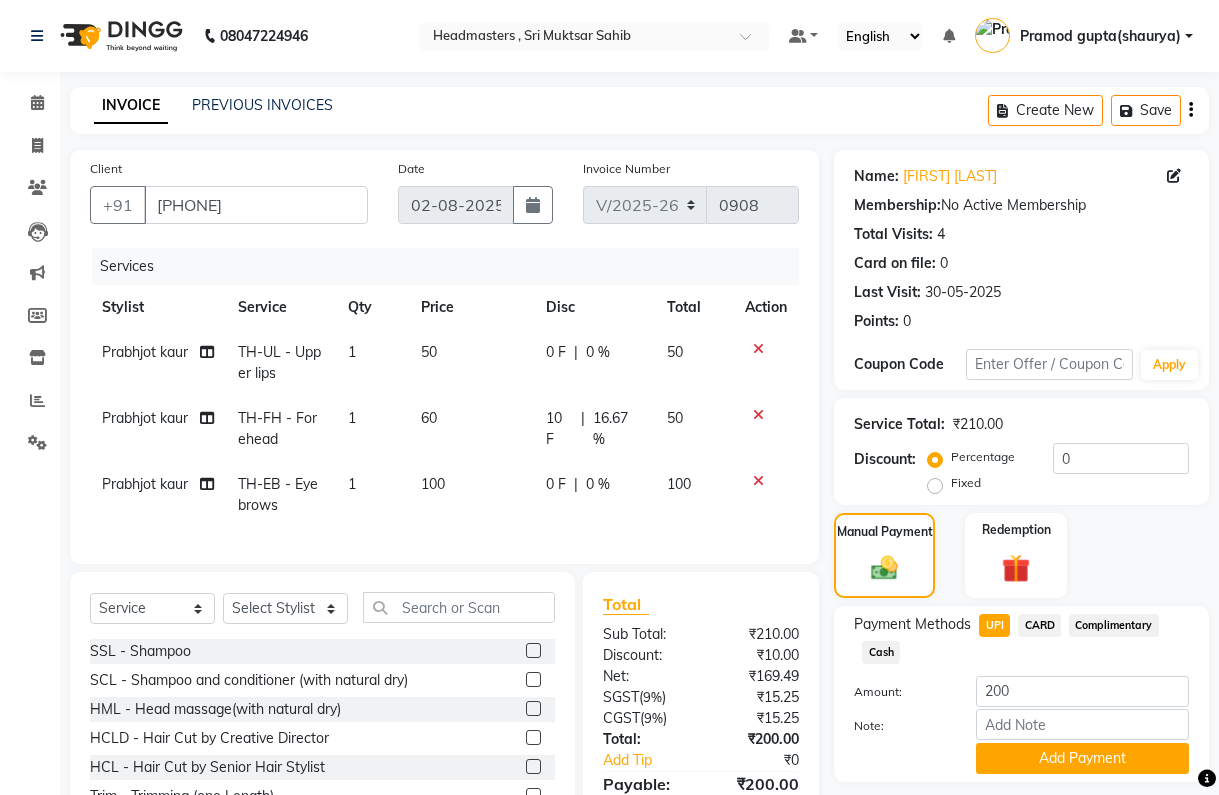 click on "UPI" 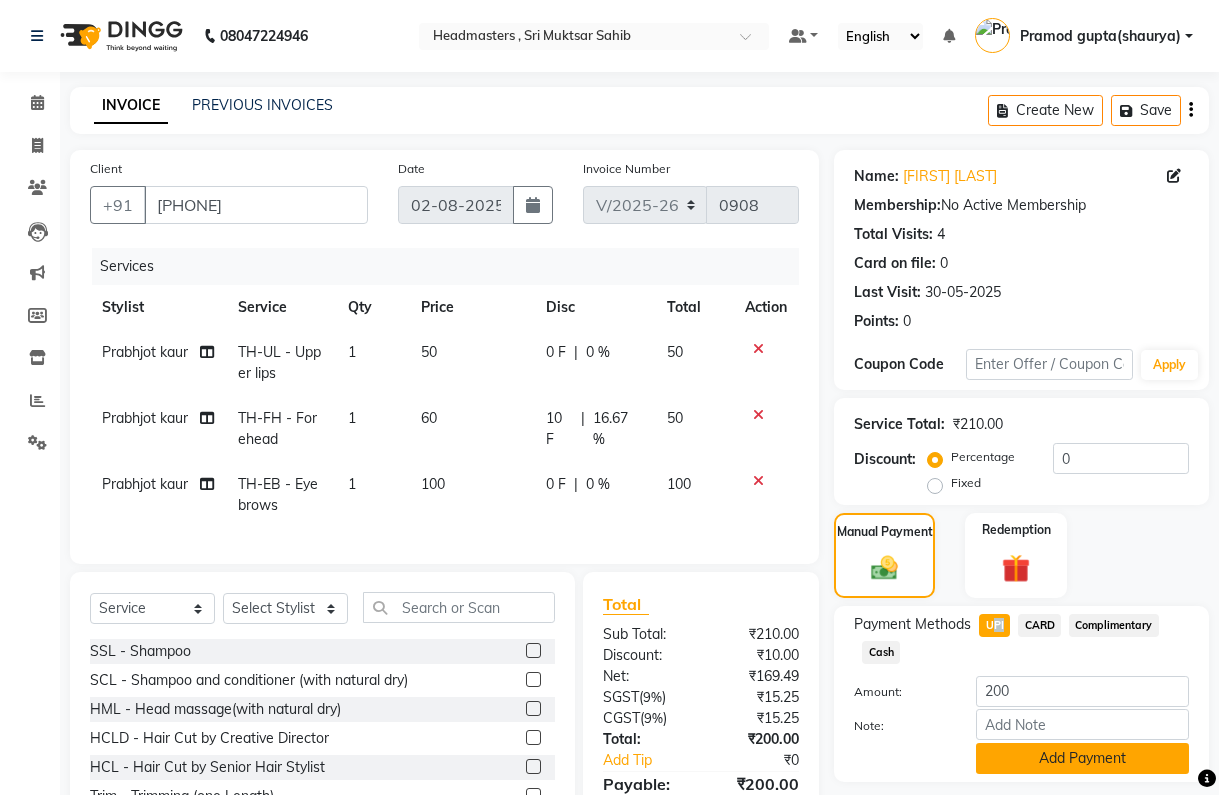 click on "Add Payment" 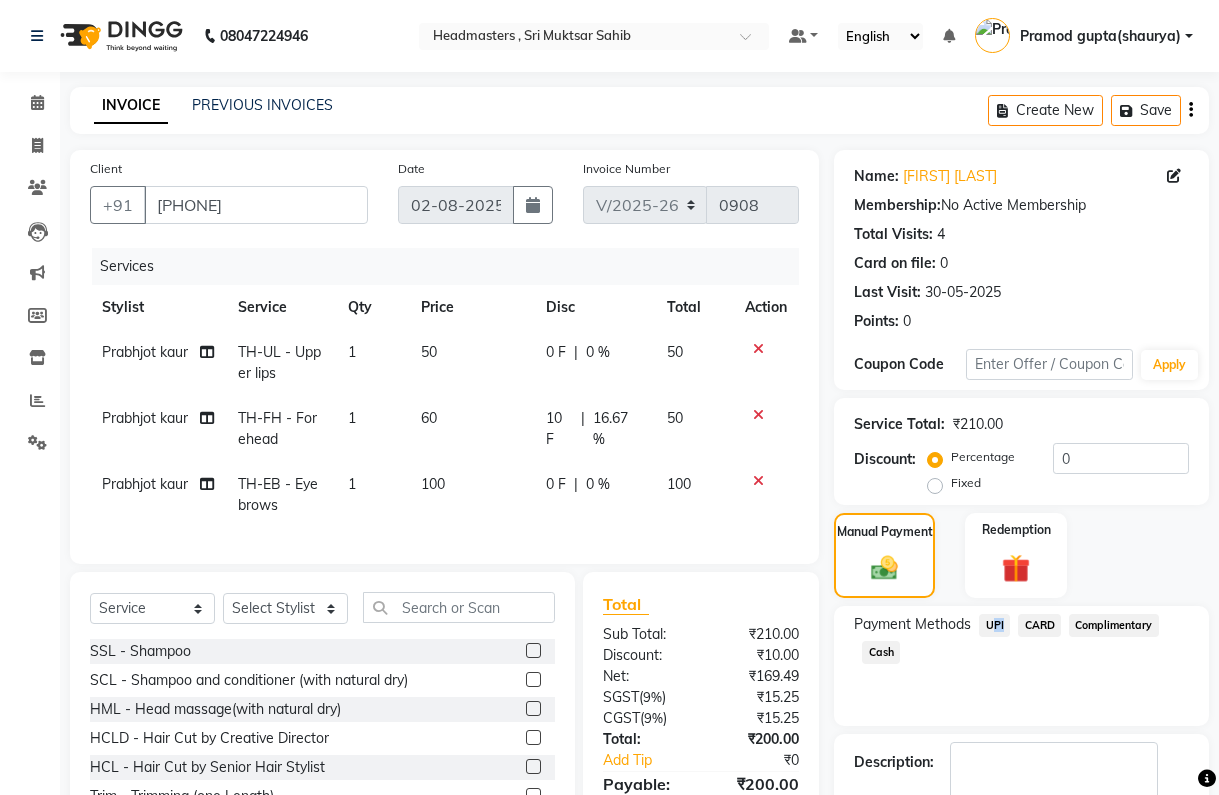 scroll, scrollTop: 158, scrollLeft: 0, axis: vertical 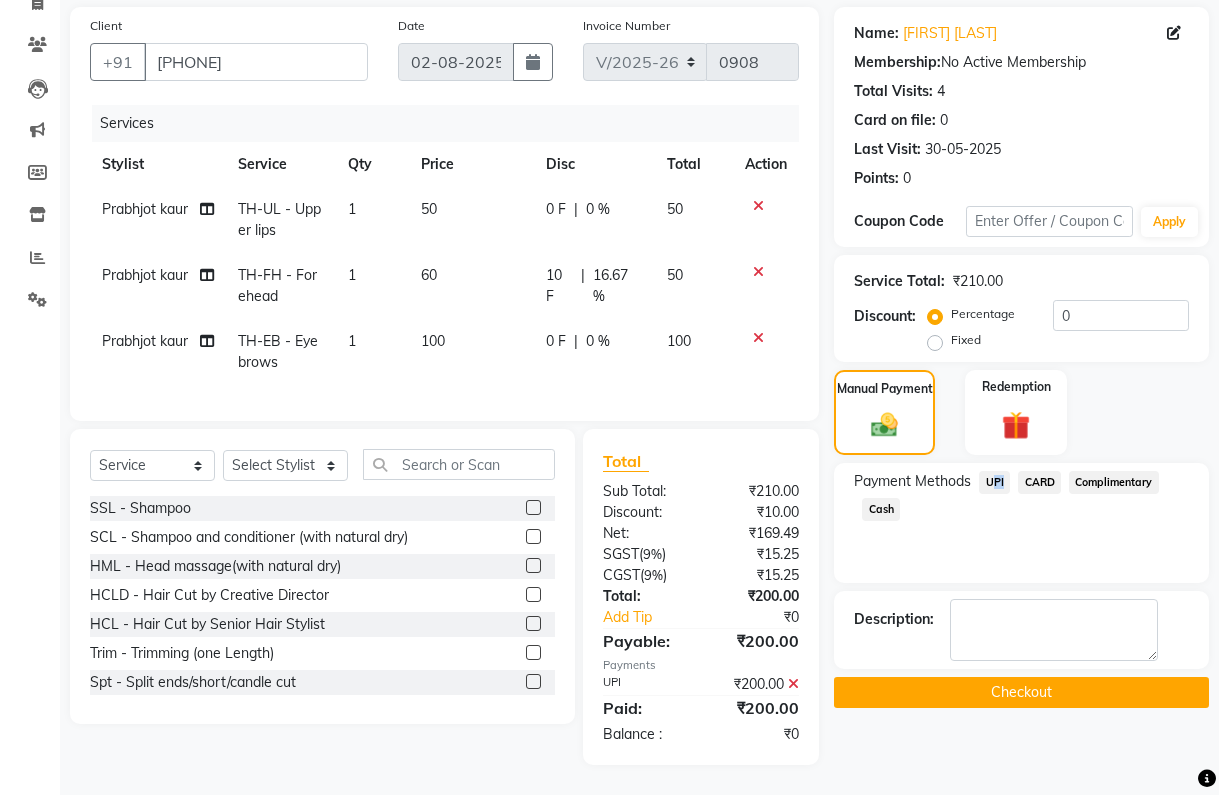 click on "Checkout" 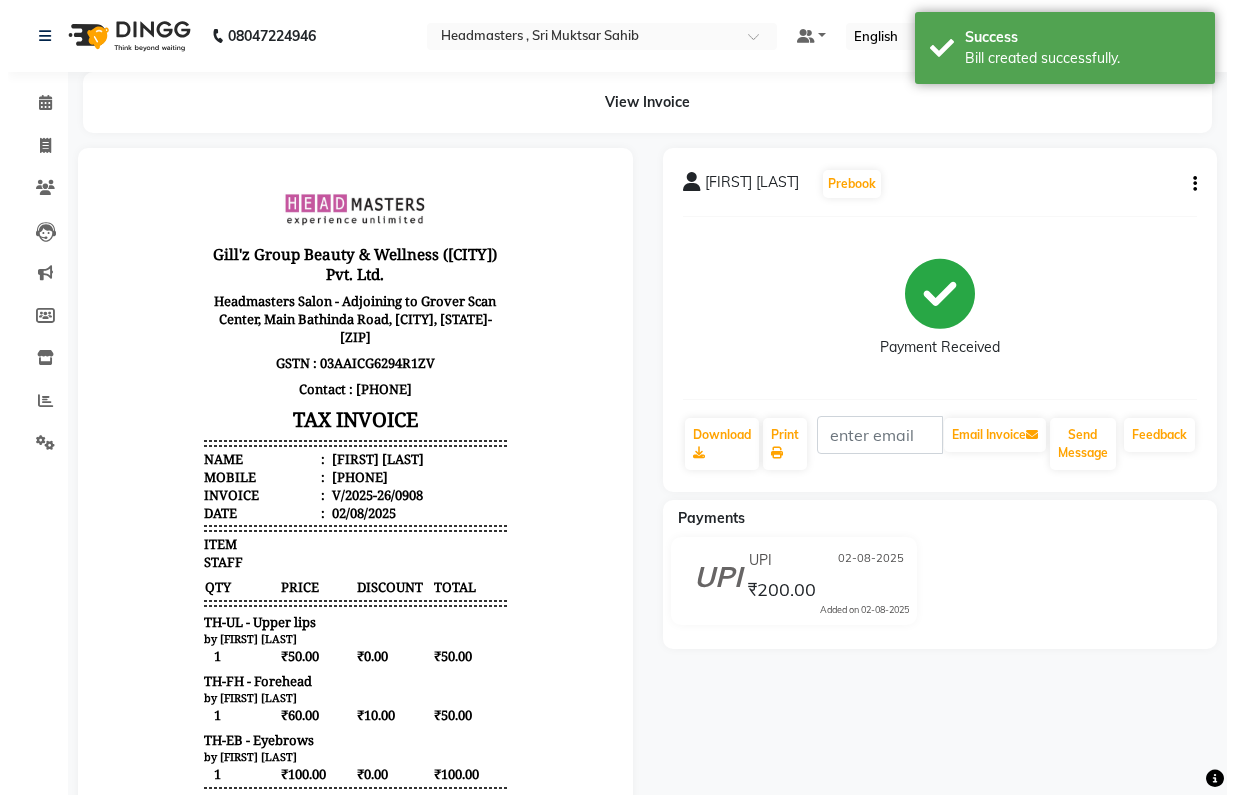 scroll, scrollTop: 0, scrollLeft: 0, axis: both 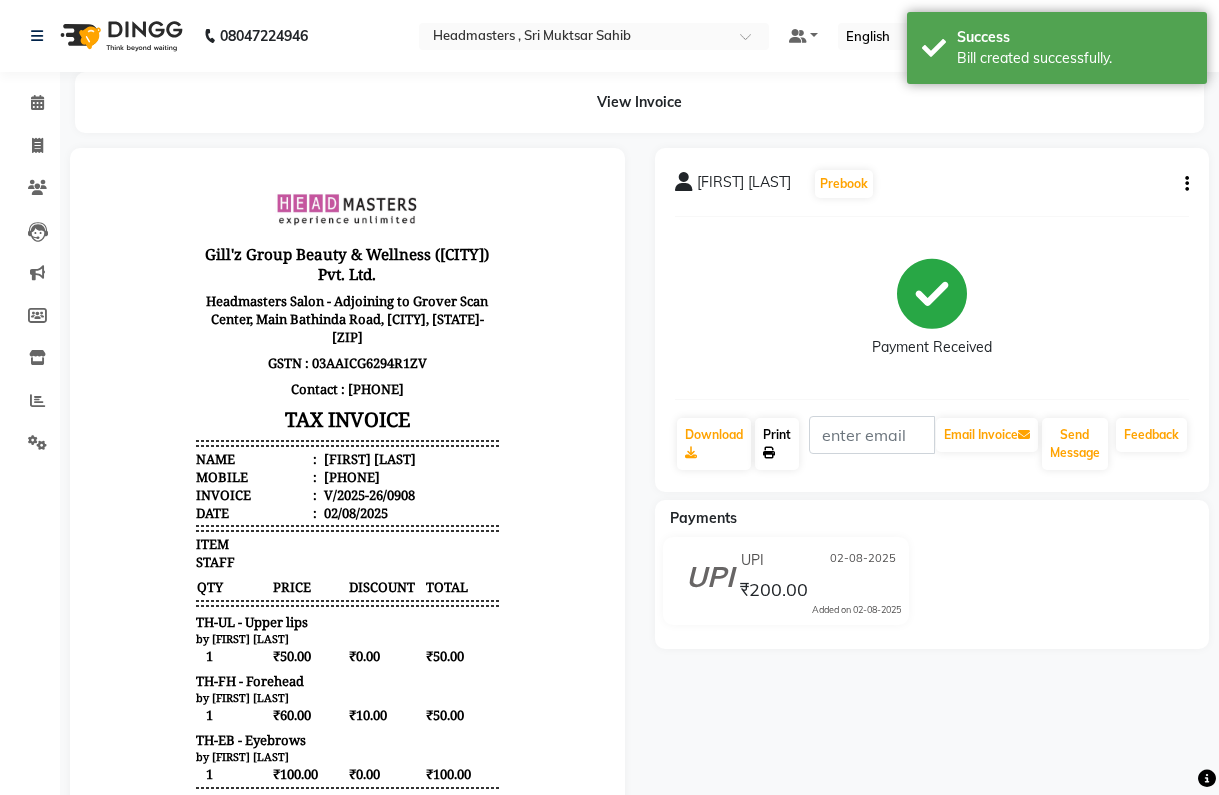 click on "Print" 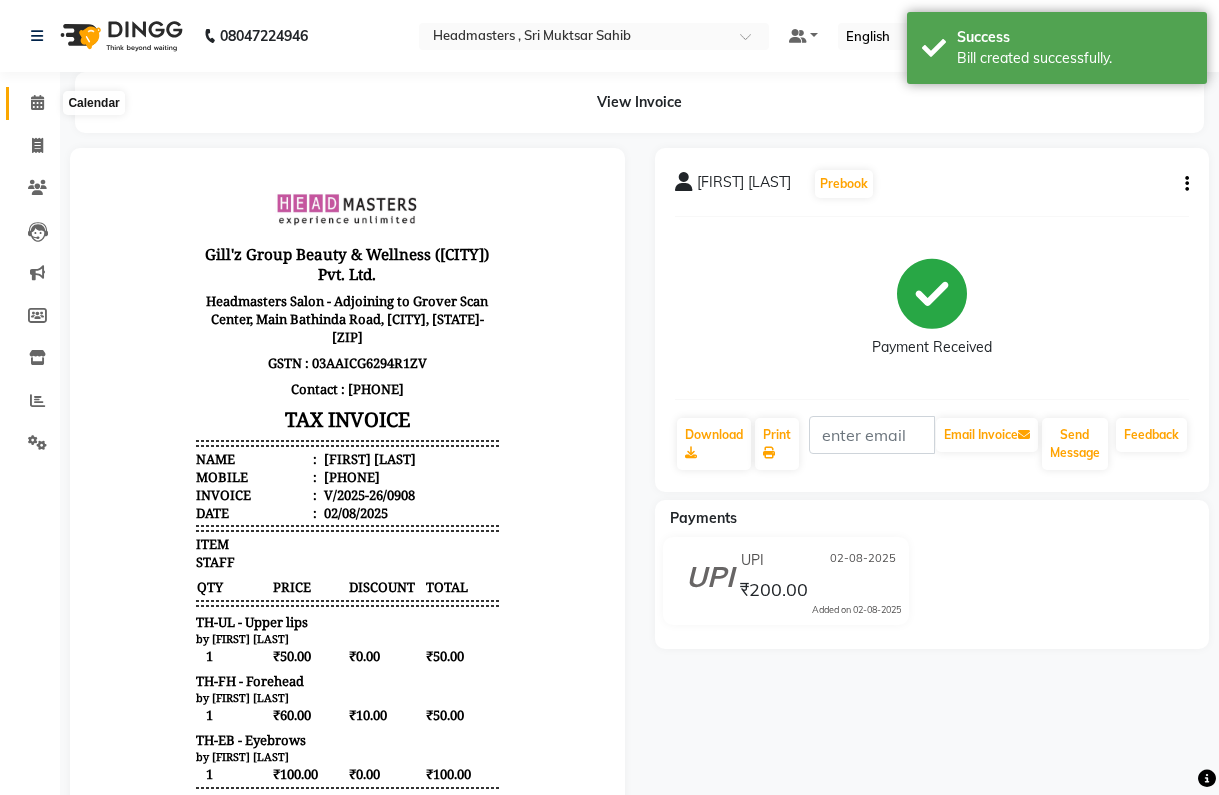 click 